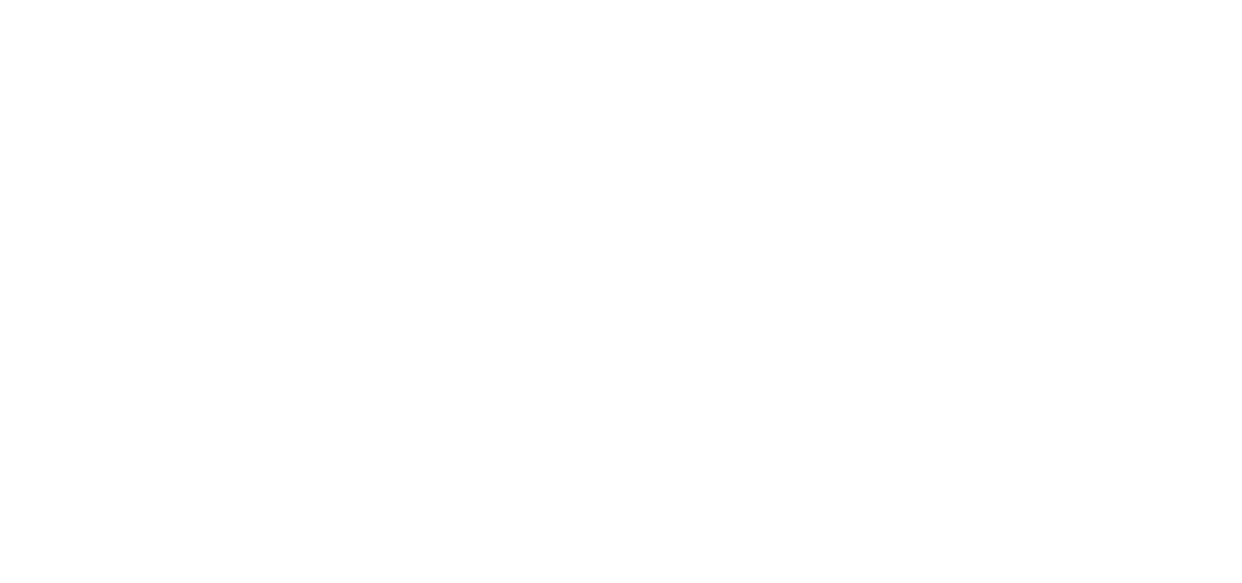 scroll, scrollTop: 0, scrollLeft: 0, axis: both 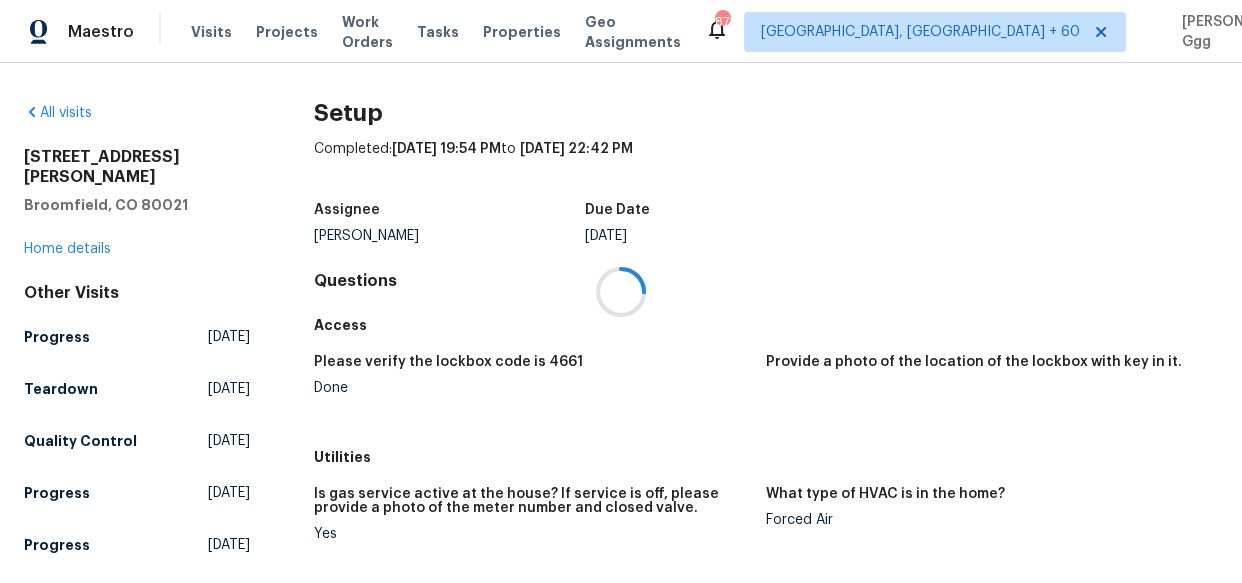 click at bounding box center [621, 291] 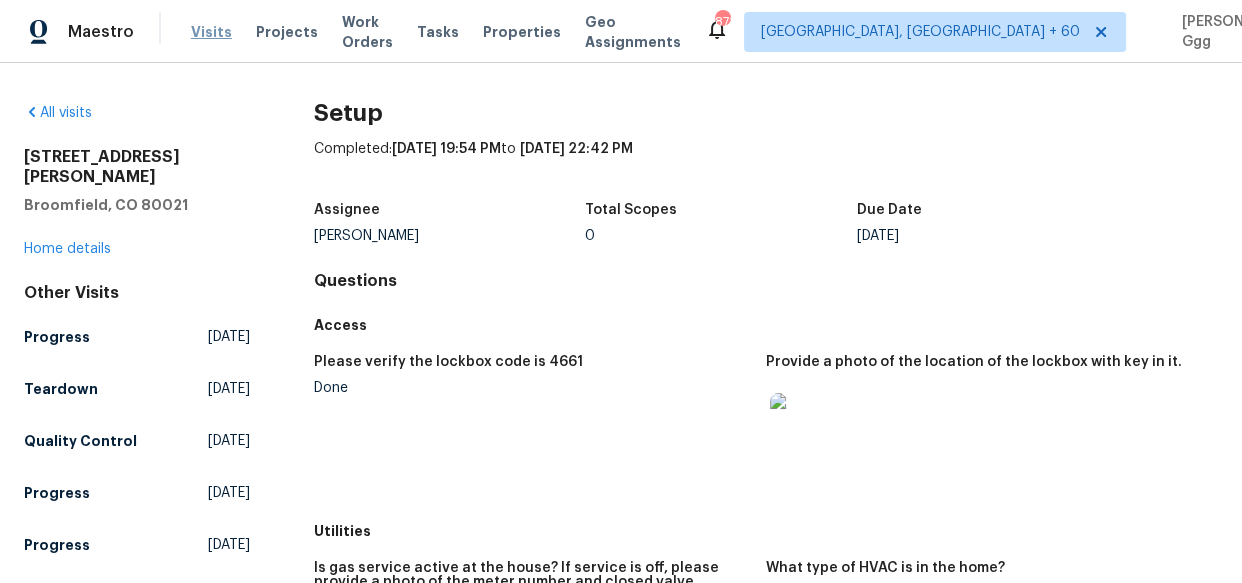 click on "Visits" at bounding box center (211, 32) 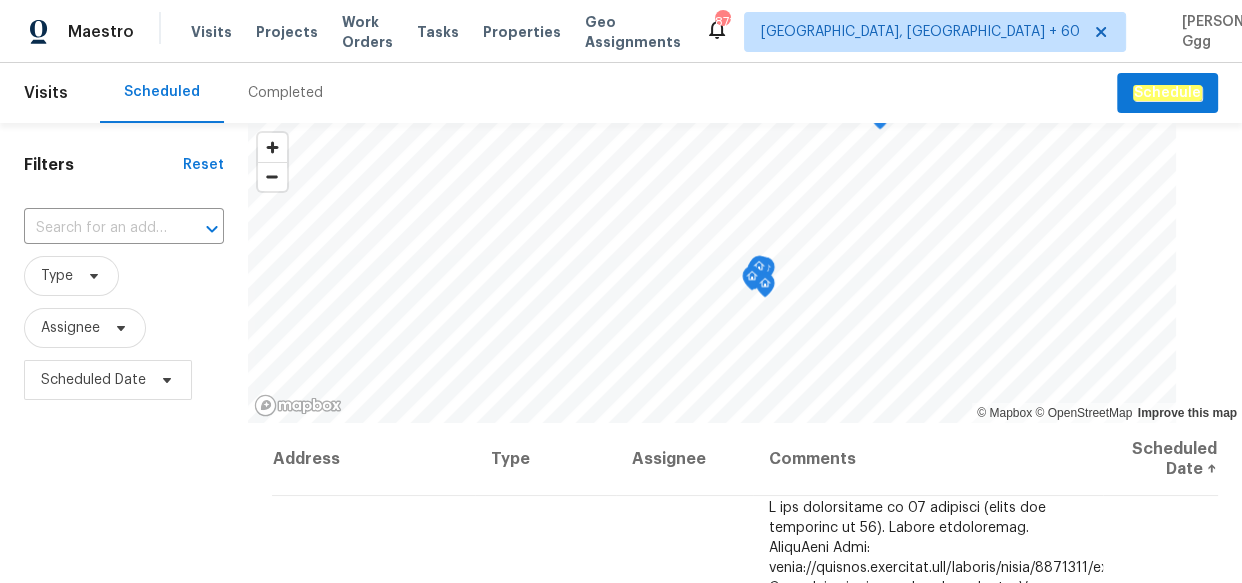 click on "Completed" at bounding box center (285, 93) 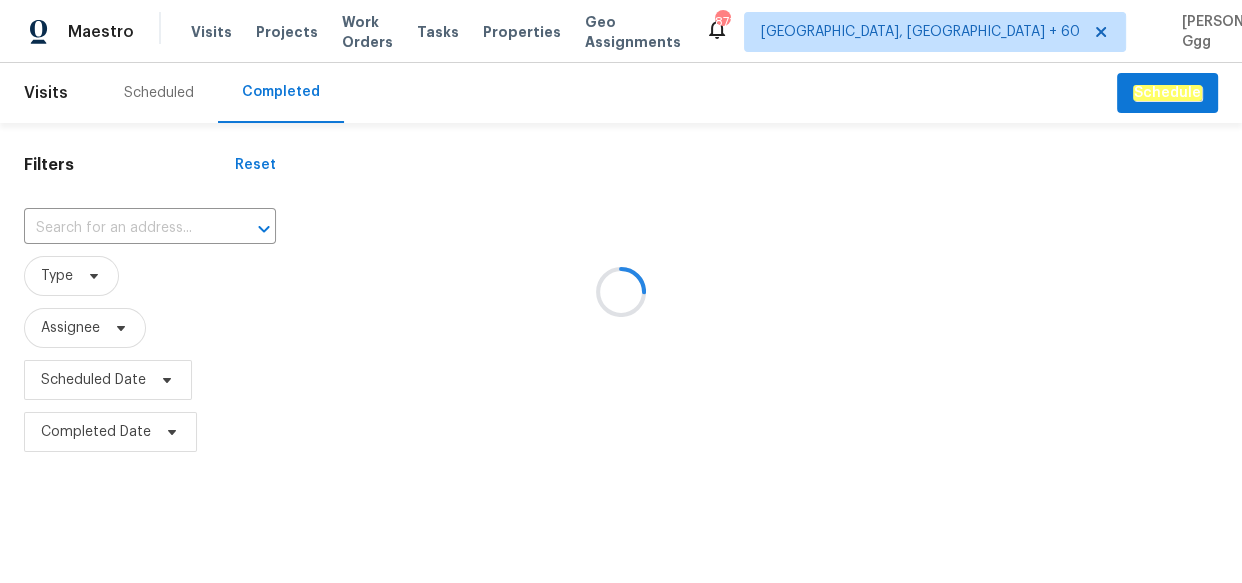 click at bounding box center (621, 291) 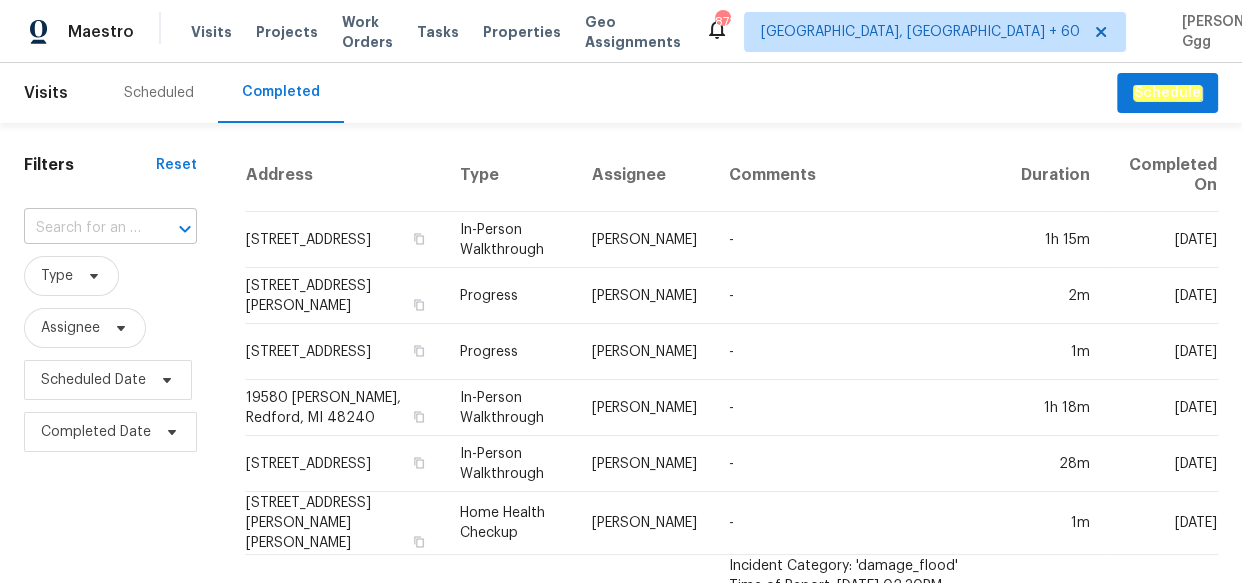 drag, startPoint x: 57, startPoint y: 224, endPoint x: 46, endPoint y: 231, distance: 13.038404 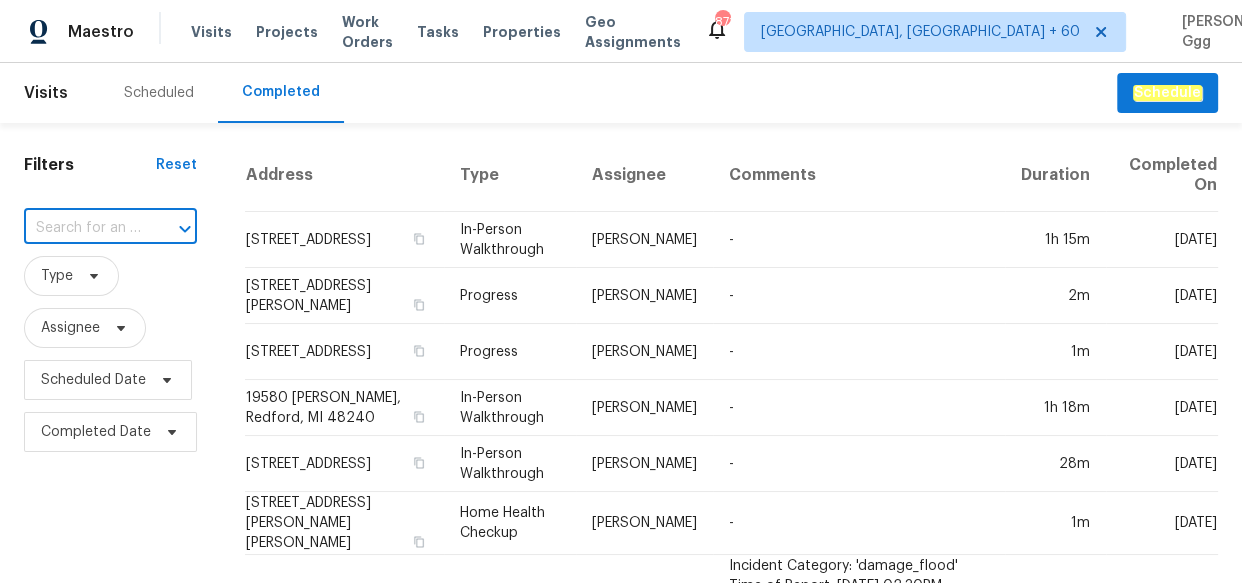 paste on "[STREET_ADDRESS]" 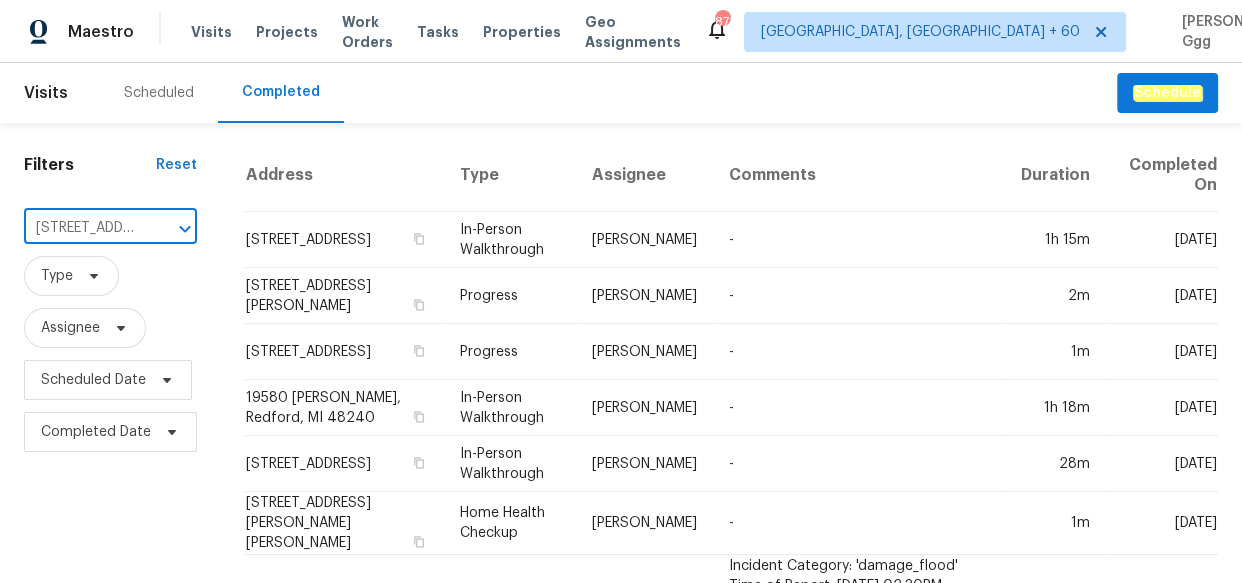 scroll, scrollTop: 0, scrollLeft: 157, axis: horizontal 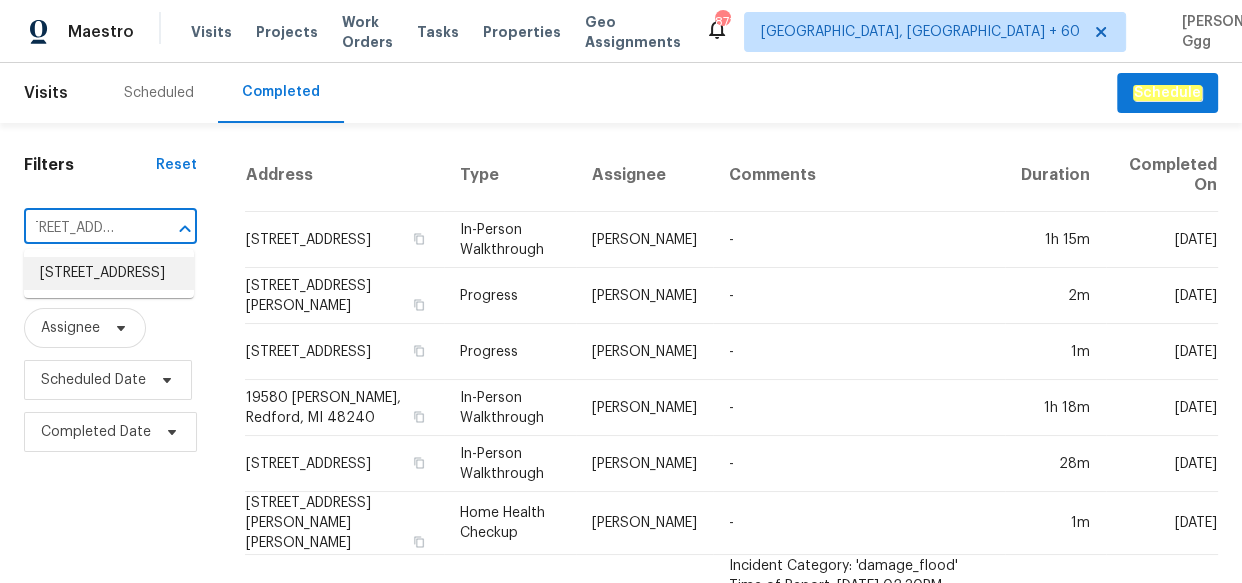 click on "[STREET_ADDRESS]" at bounding box center [109, 273] 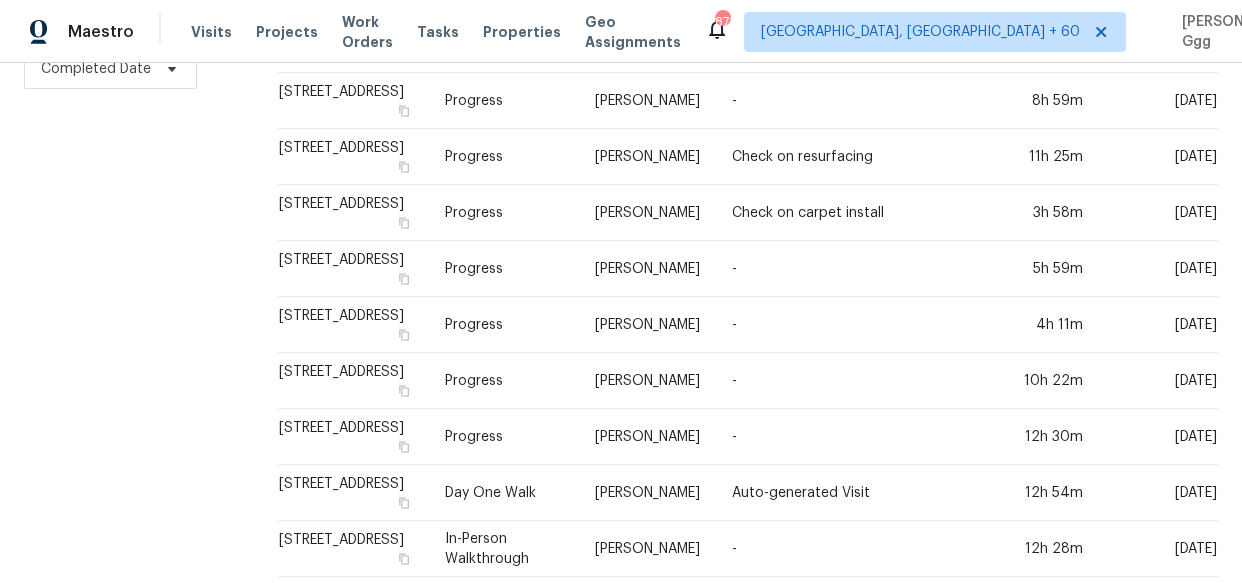 scroll, scrollTop: 386, scrollLeft: 0, axis: vertical 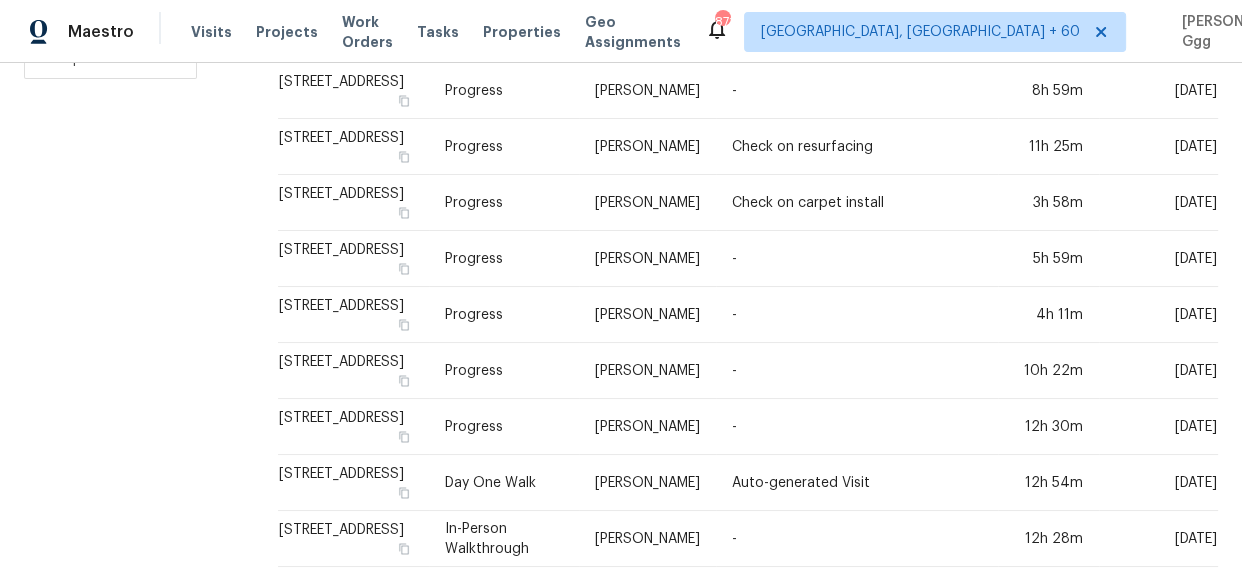 drag, startPoint x: 501, startPoint y: 519, endPoint x: 507, endPoint y: 507, distance: 13.416408 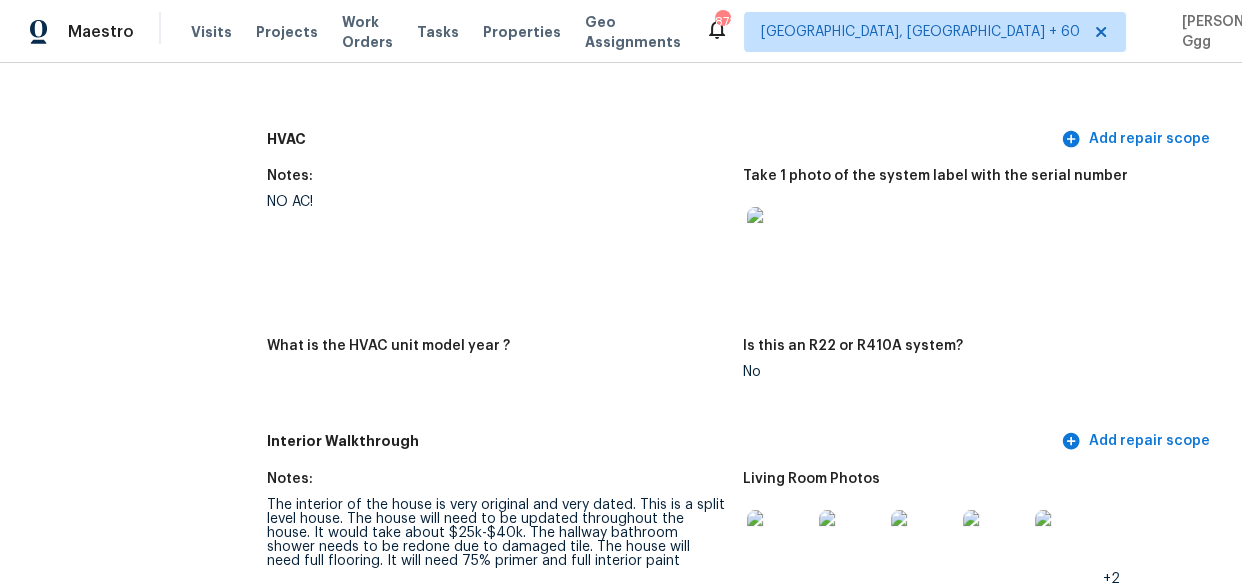 scroll, scrollTop: 2090, scrollLeft: 0, axis: vertical 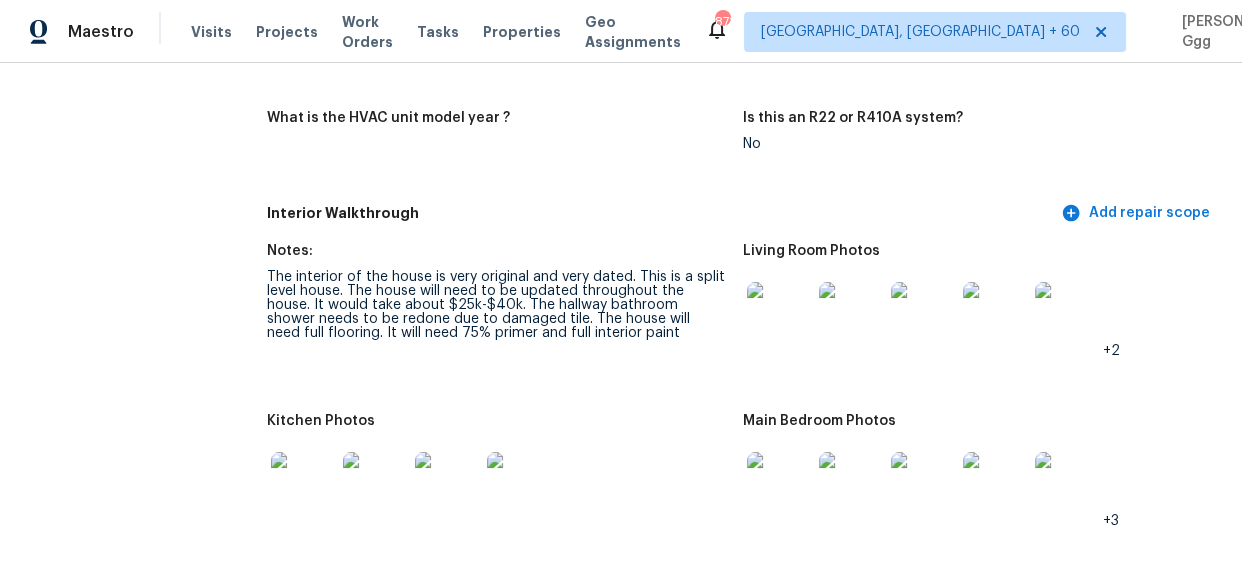 click at bounding box center [779, 314] 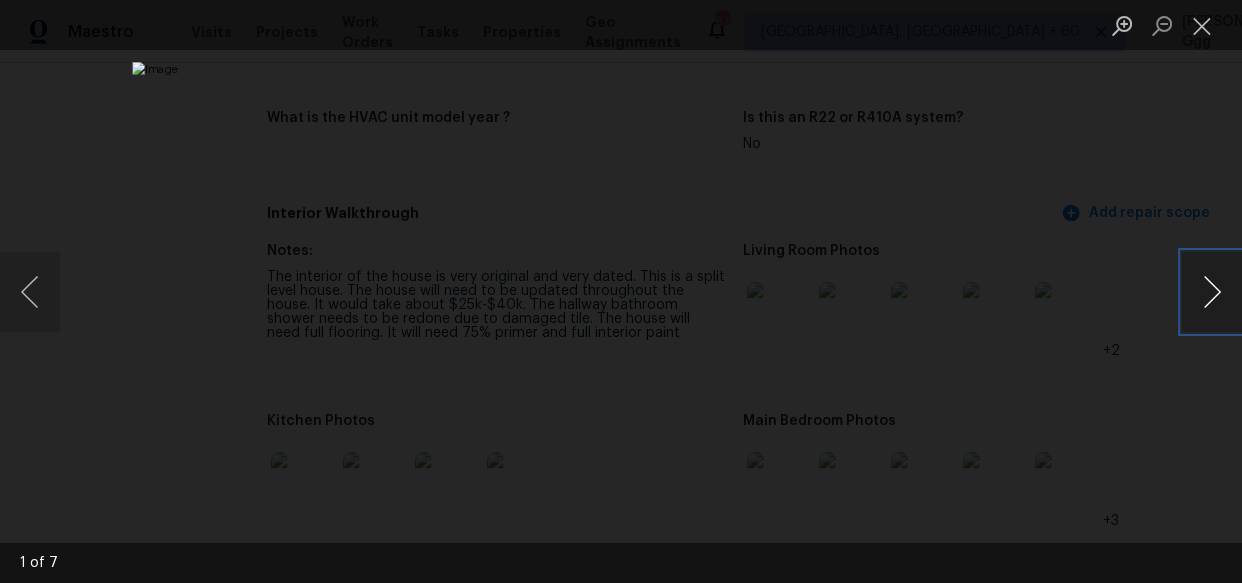 click at bounding box center (1212, 292) 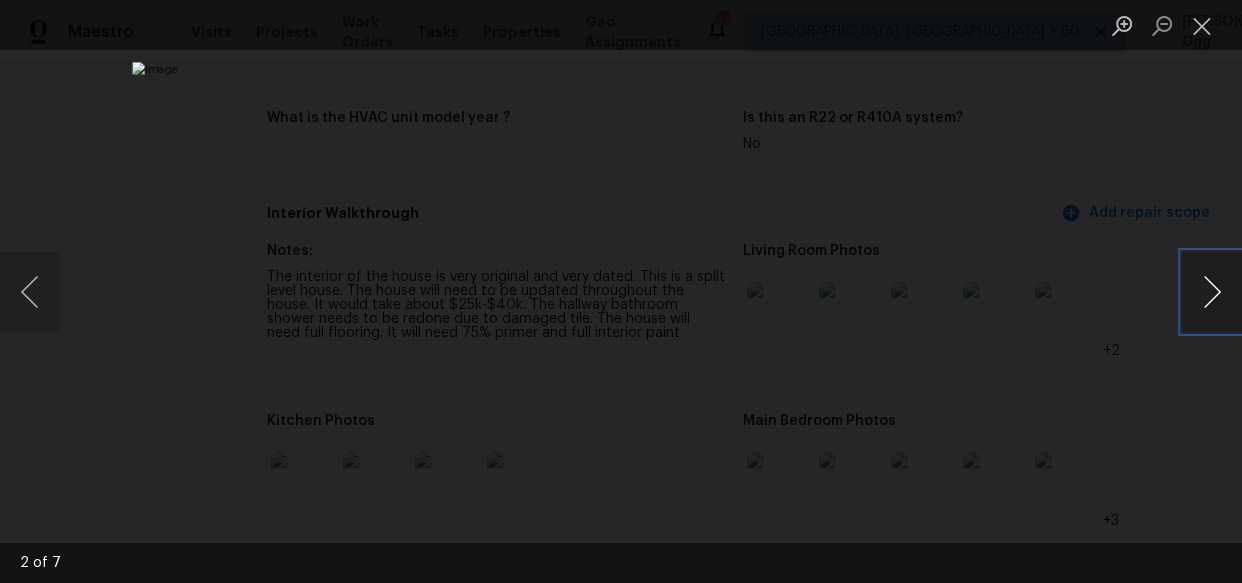 click at bounding box center (1212, 292) 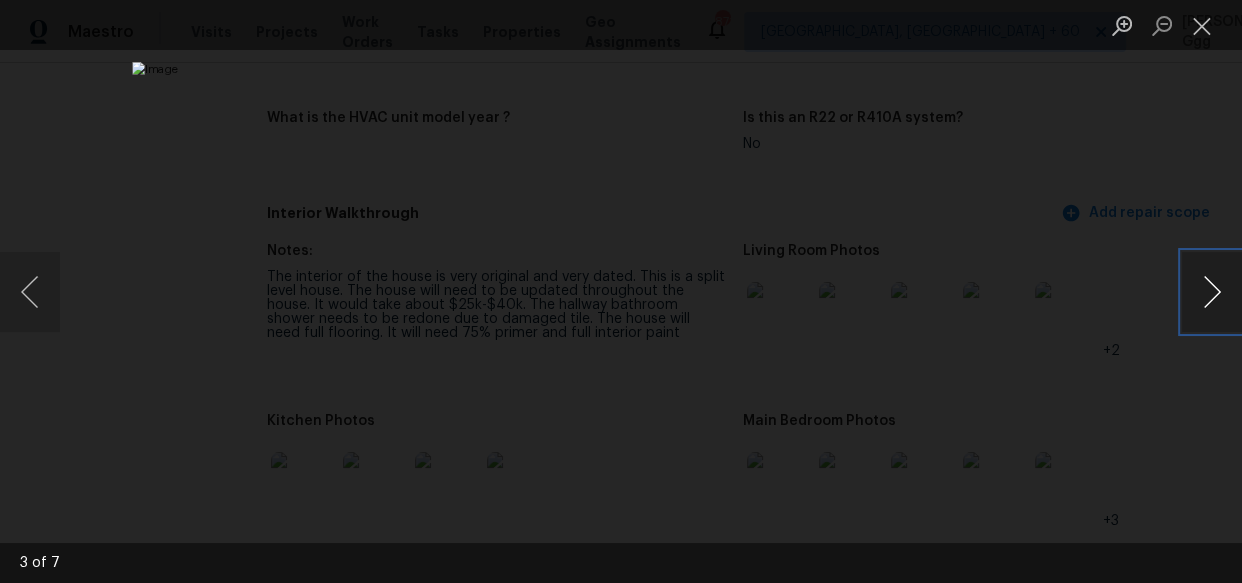 click at bounding box center (1212, 292) 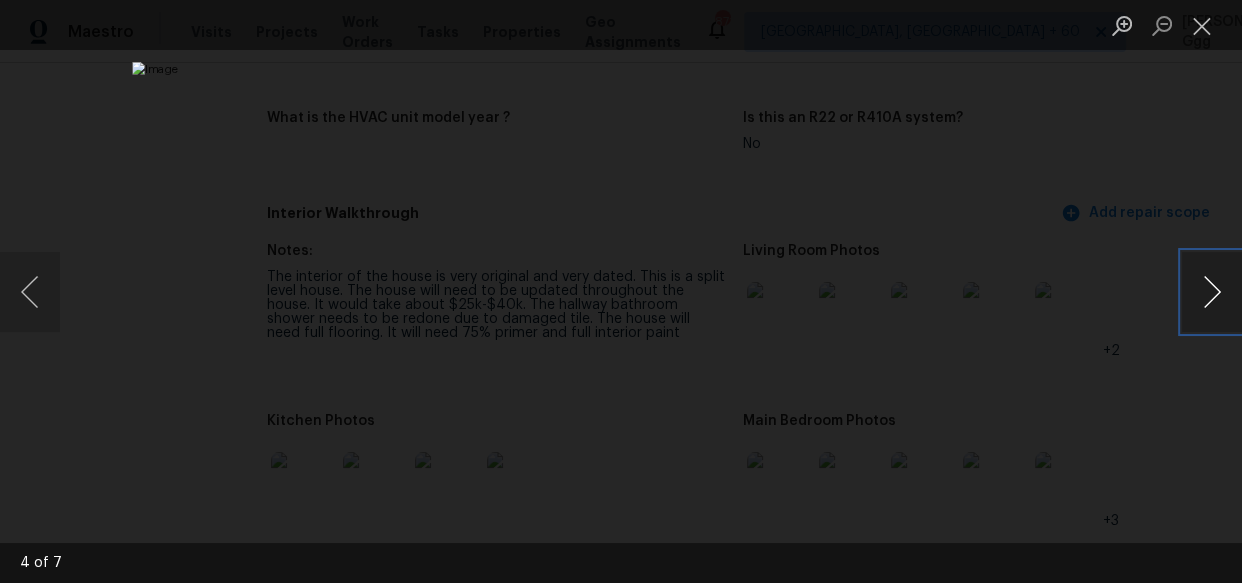 click at bounding box center [1212, 292] 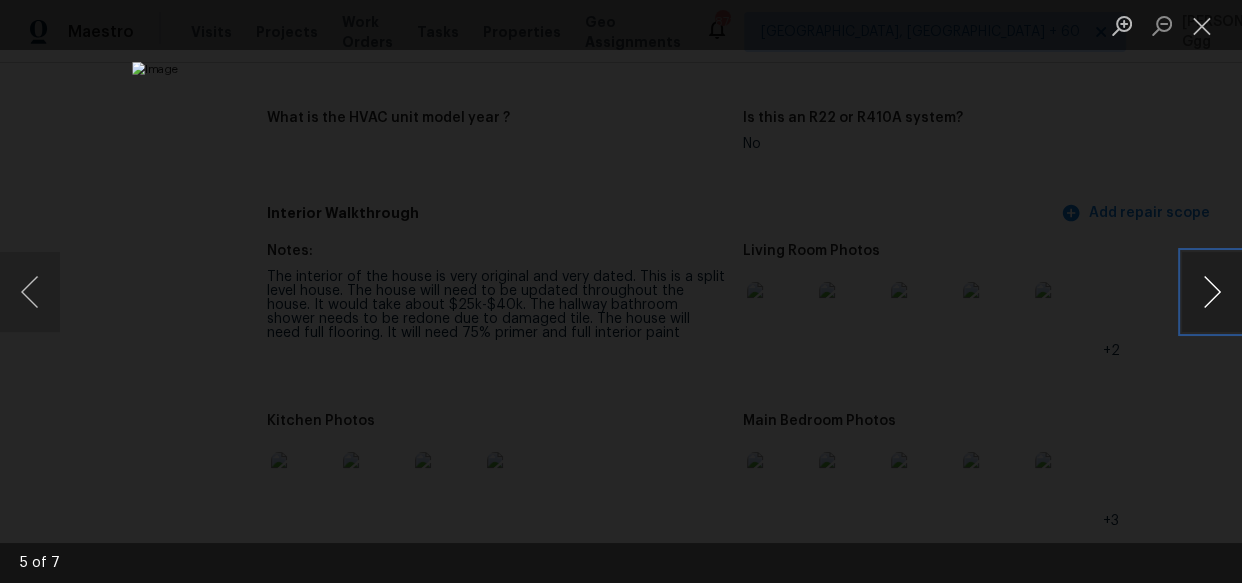 click at bounding box center (1212, 292) 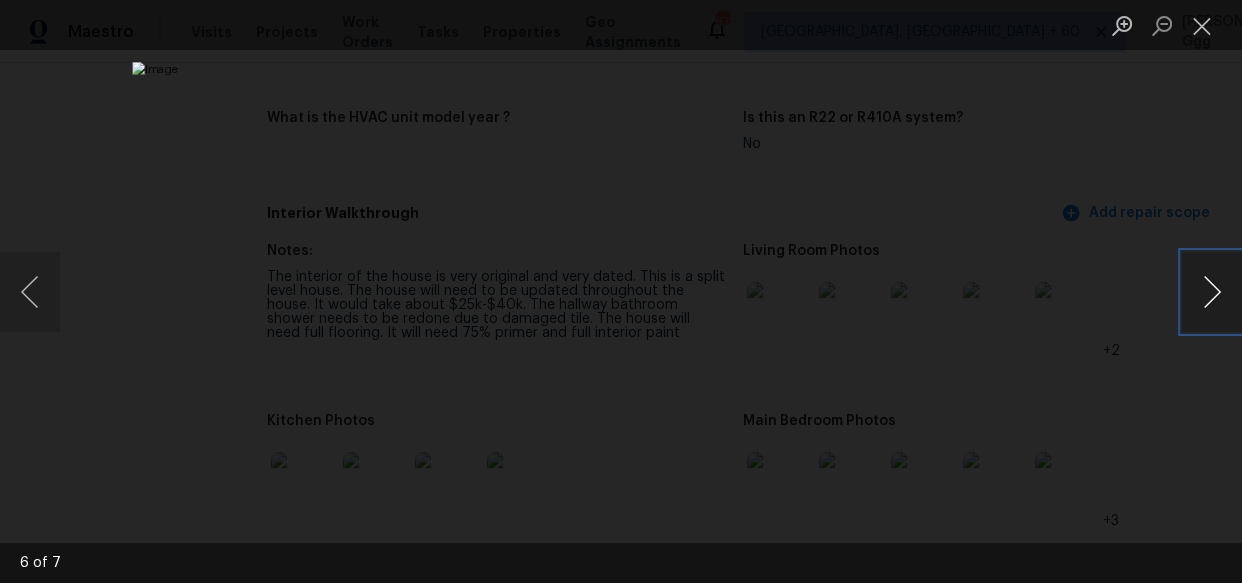 click at bounding box center (1212, 292) 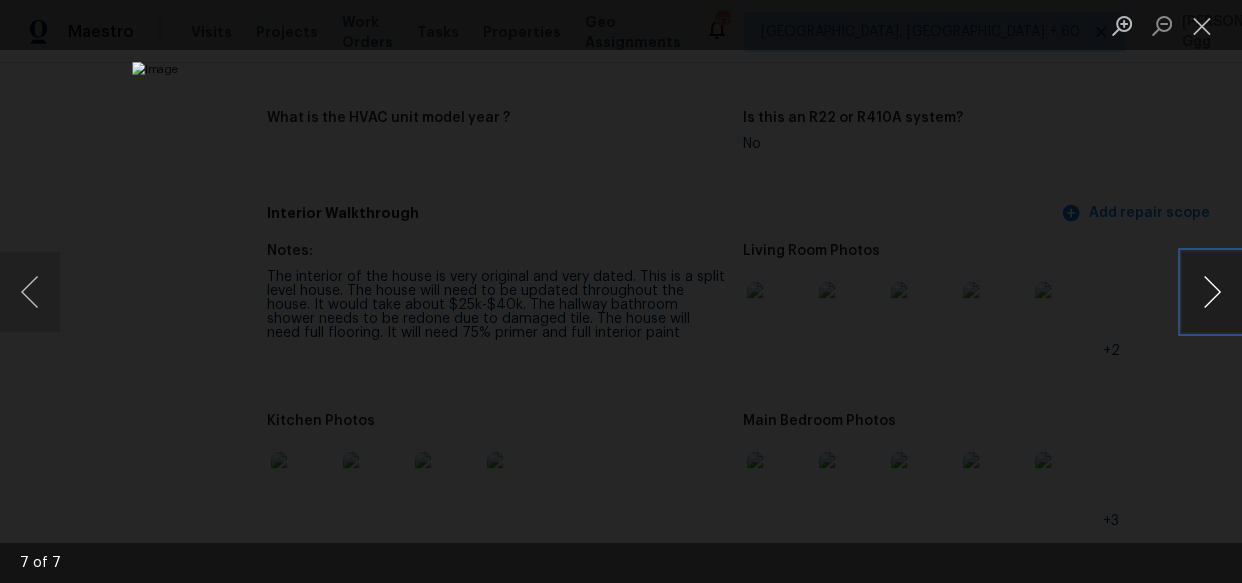 click at bounding box center (1212, 292) 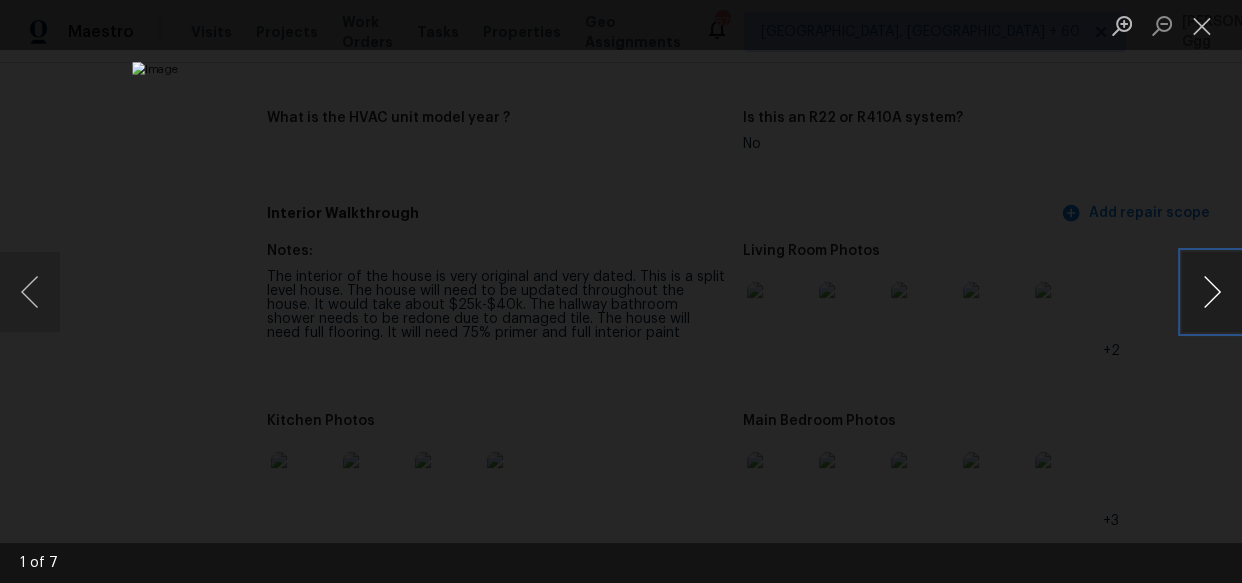 click at bounding box center (1212, 292) 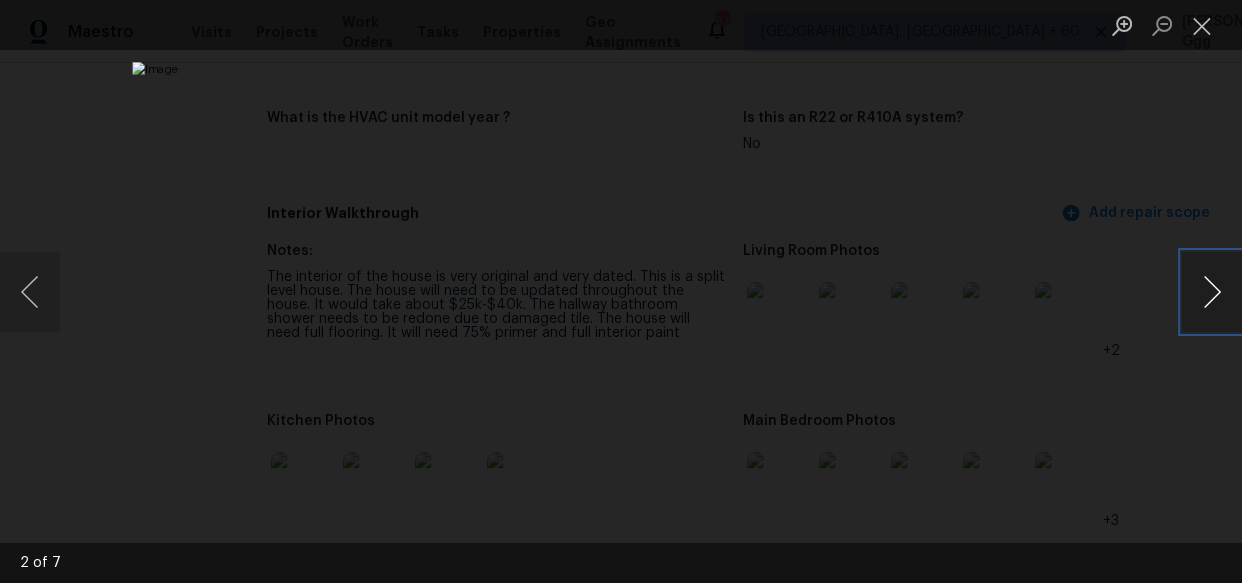 click at bounding box center [1212, 292] 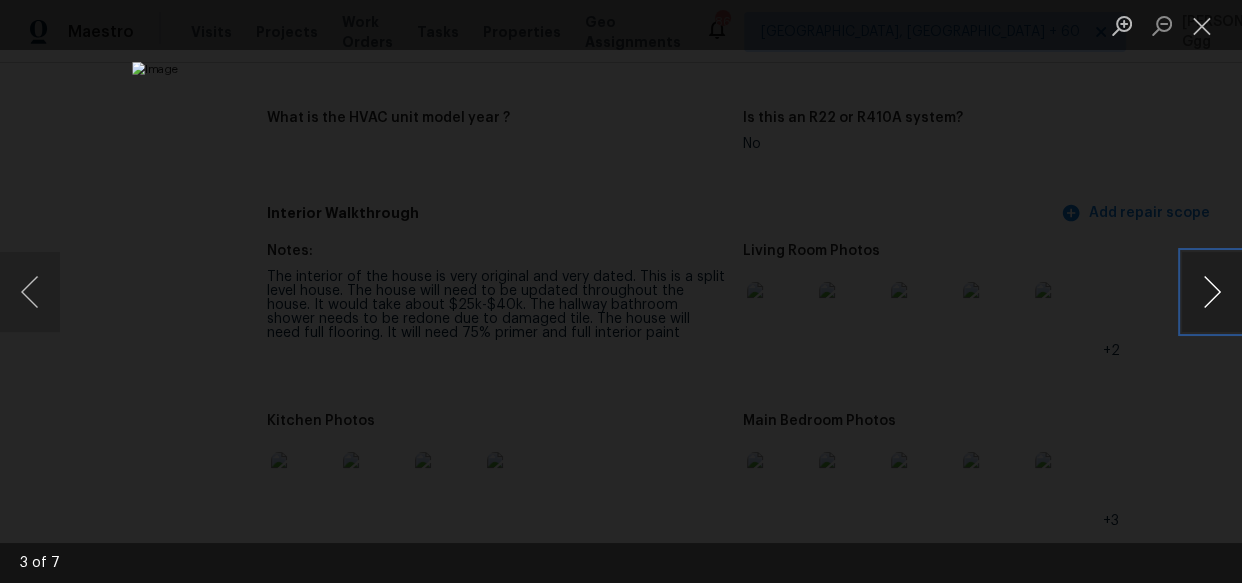 click at bounding box center [1212, 292] 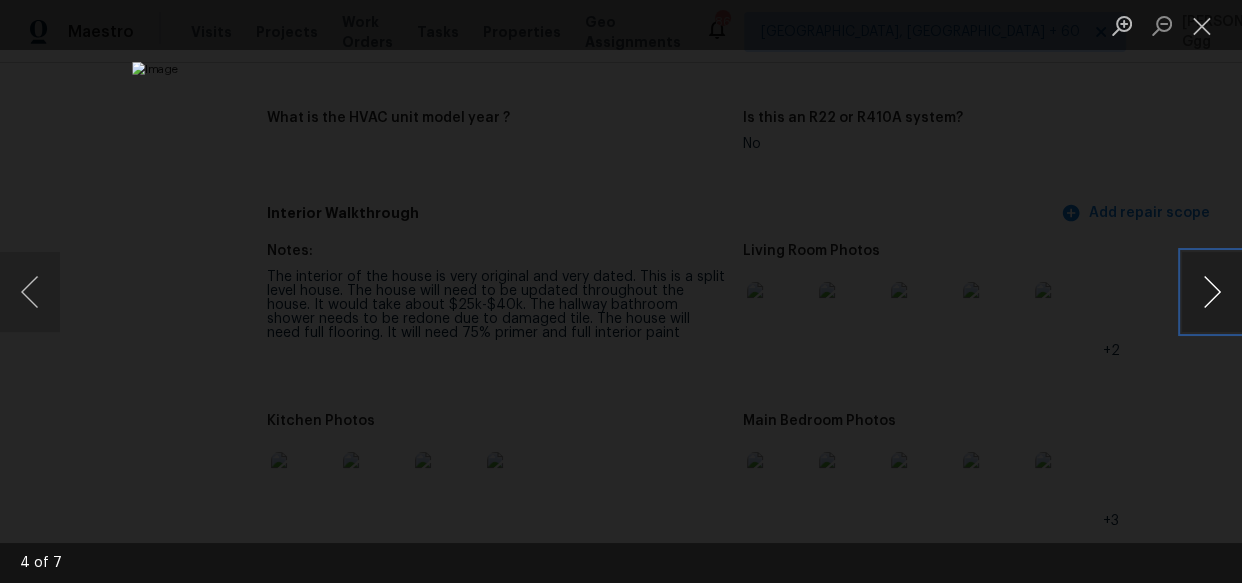 click at bounding box center (1212, 292) 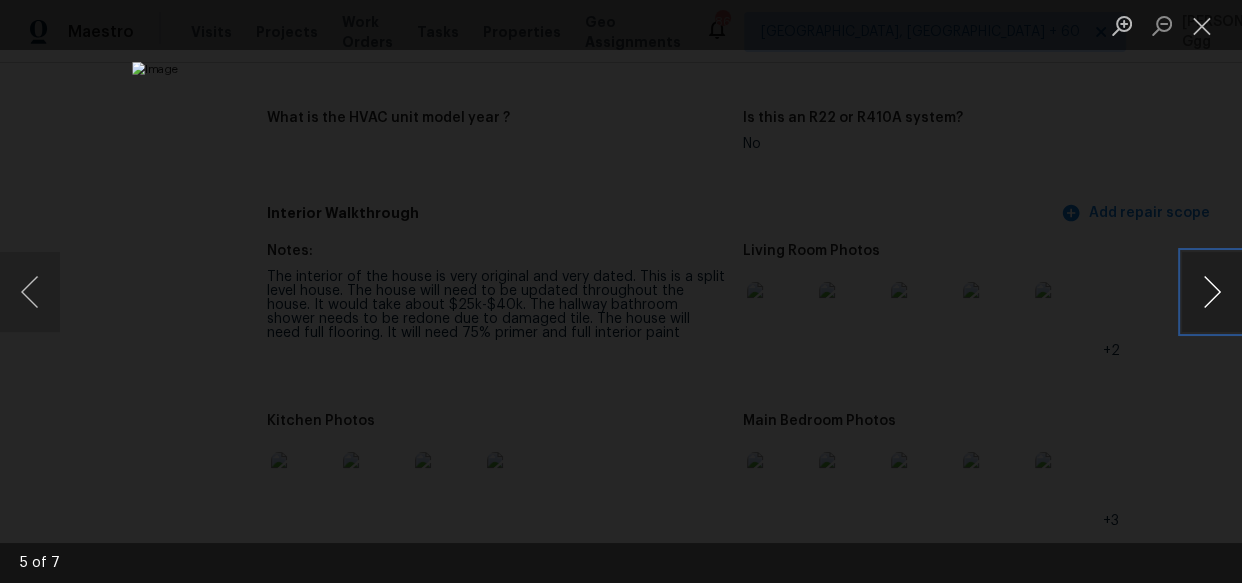 click at bounding box center (1212, 292) 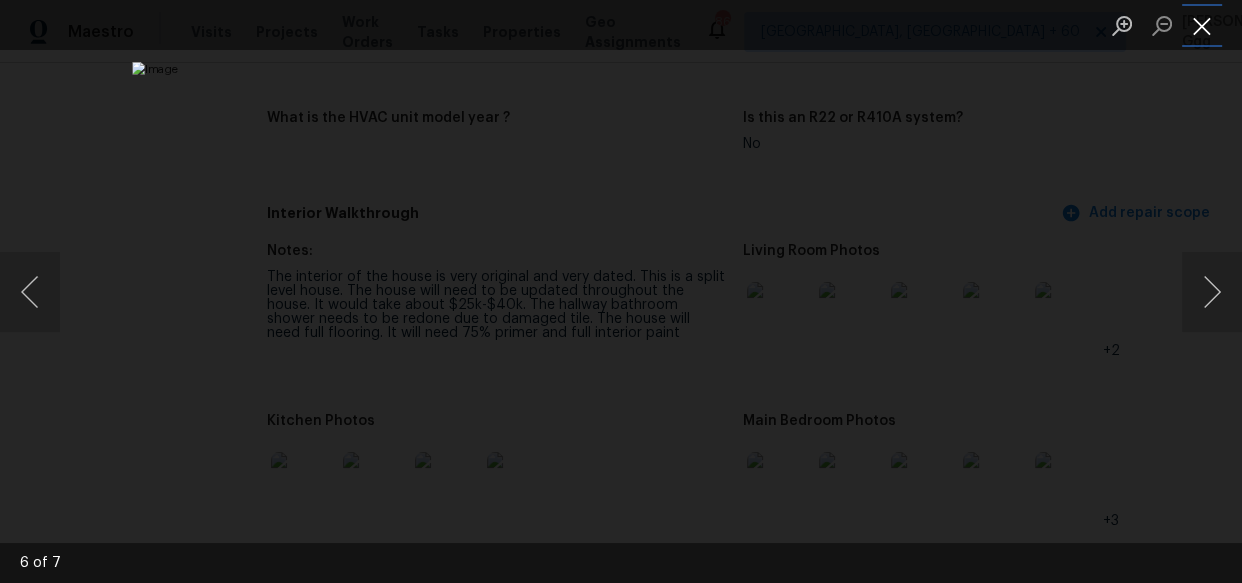 click at bounding box center (1202, 25) 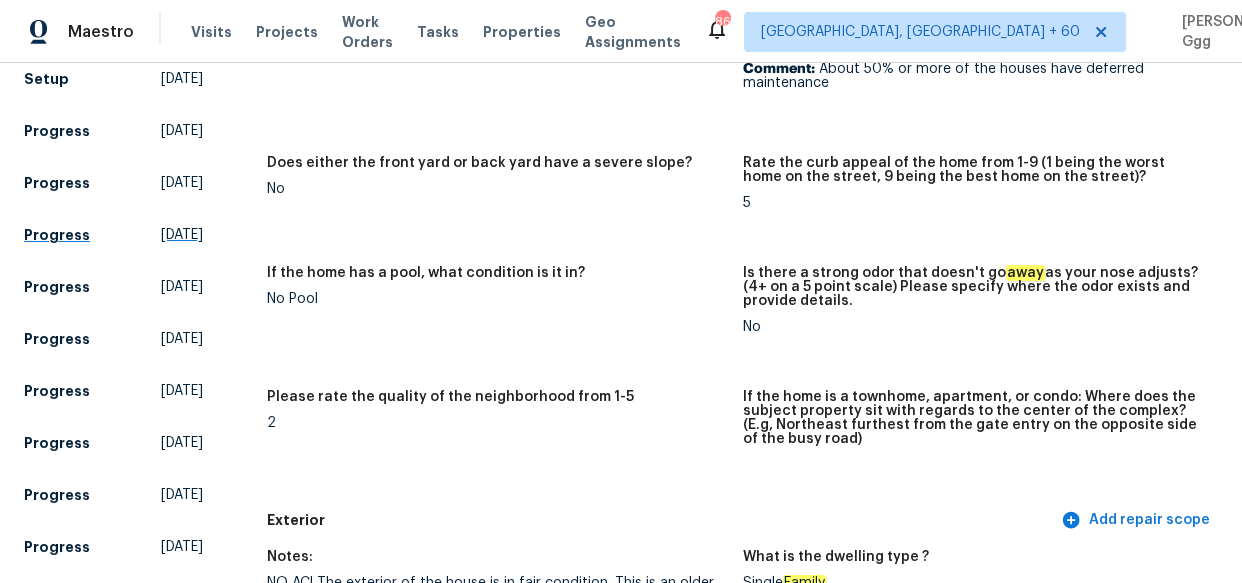scroll, scrollTop: 0, scrollLeft: 0, axis: both 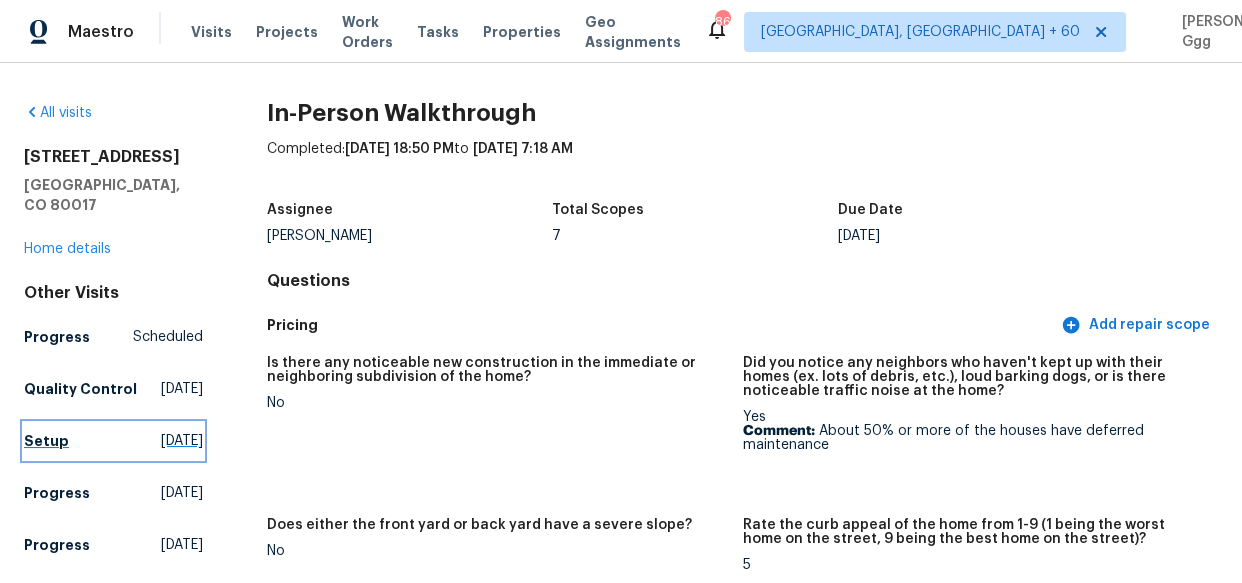 click on "Setup" at bounding box center (46, 441) 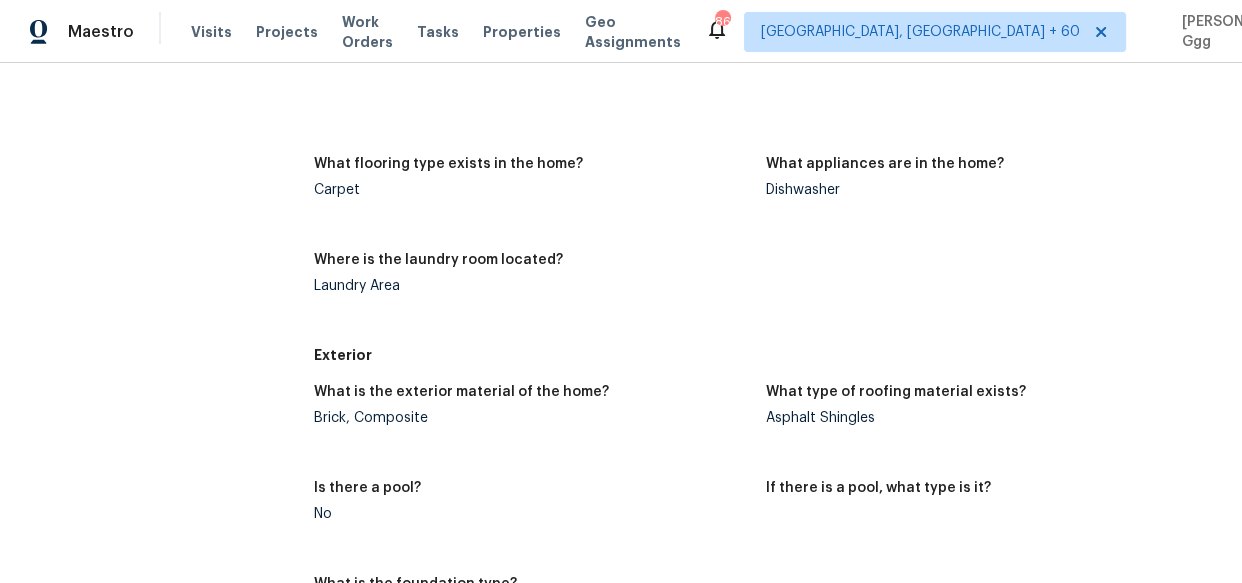 scroll, scrollTop: 1363, scrollLeft: 0, axis: vertical 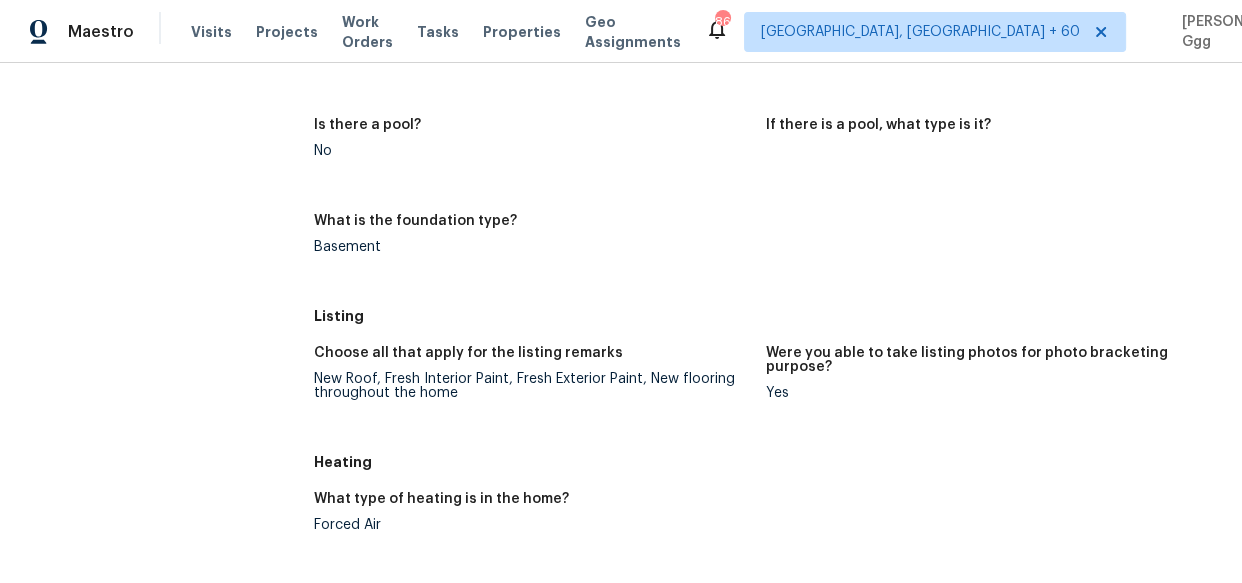 click on "New Roof, Fresh Interior Paint, Fresh Exterior Paint, New flooring throughout the home" at bounding box center [532, 386] 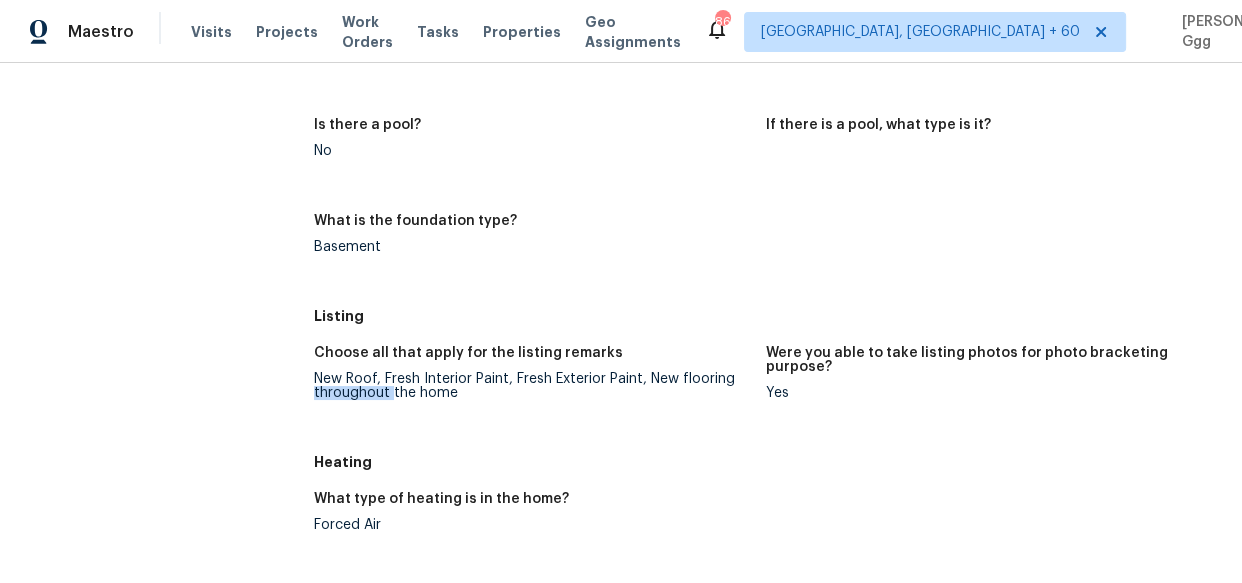 click on "New Roof, Fresh Interior Paint, Fresh Exterior Paint, New flooring throughout the home" at bounding box center (532, 386) 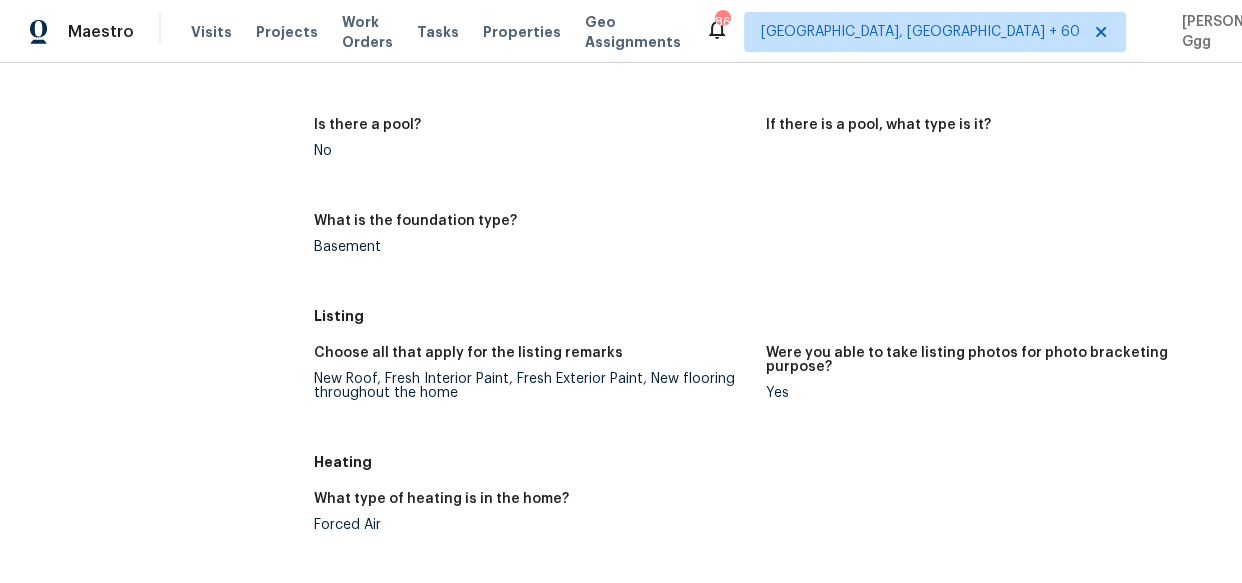 click on "New Roof, Fresh Interior Paint, Fresh Exterior Paint, New flooring throughout the home" at bounding box center [532, 386] 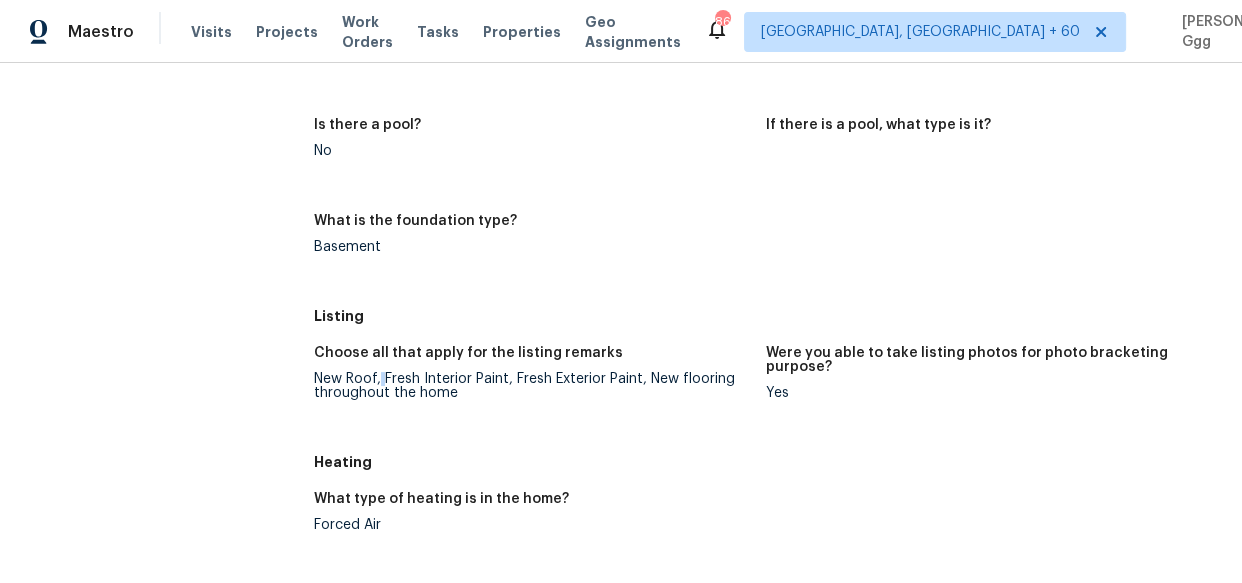 click on "New Roof, Fresh Interior Paint, Fresh Exterior Paint, New flooring throughout the home" at bounding box center [532, 386] 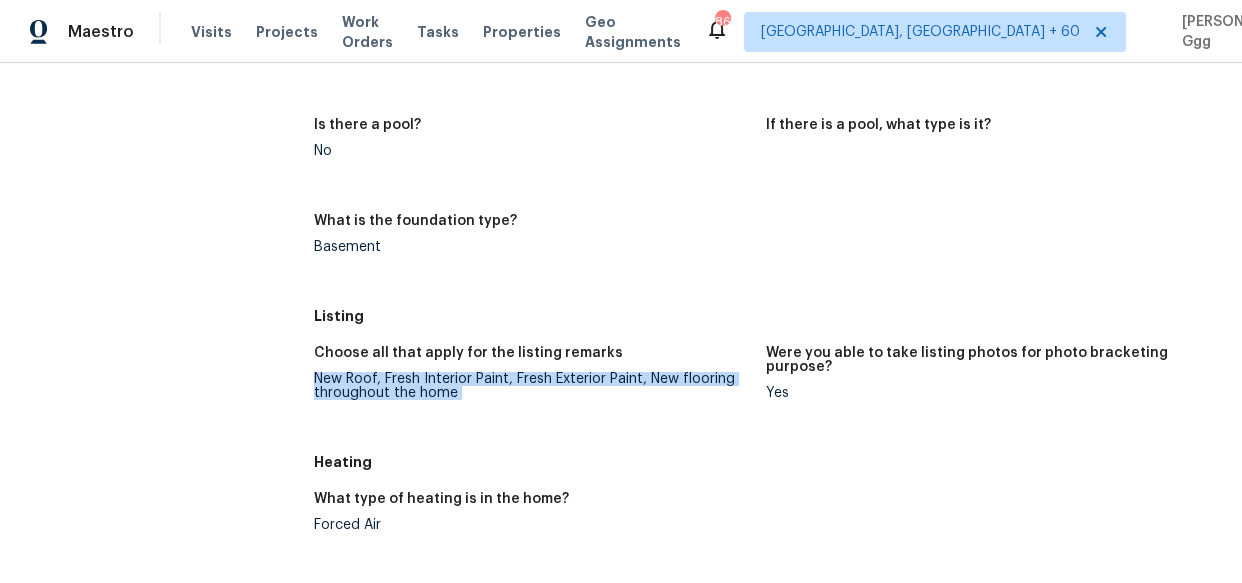 click on "New Roof, Fresh Interior Paint, Fresh Exterior Paint, New flooring throughout the home" at bounding box center (532, 386) 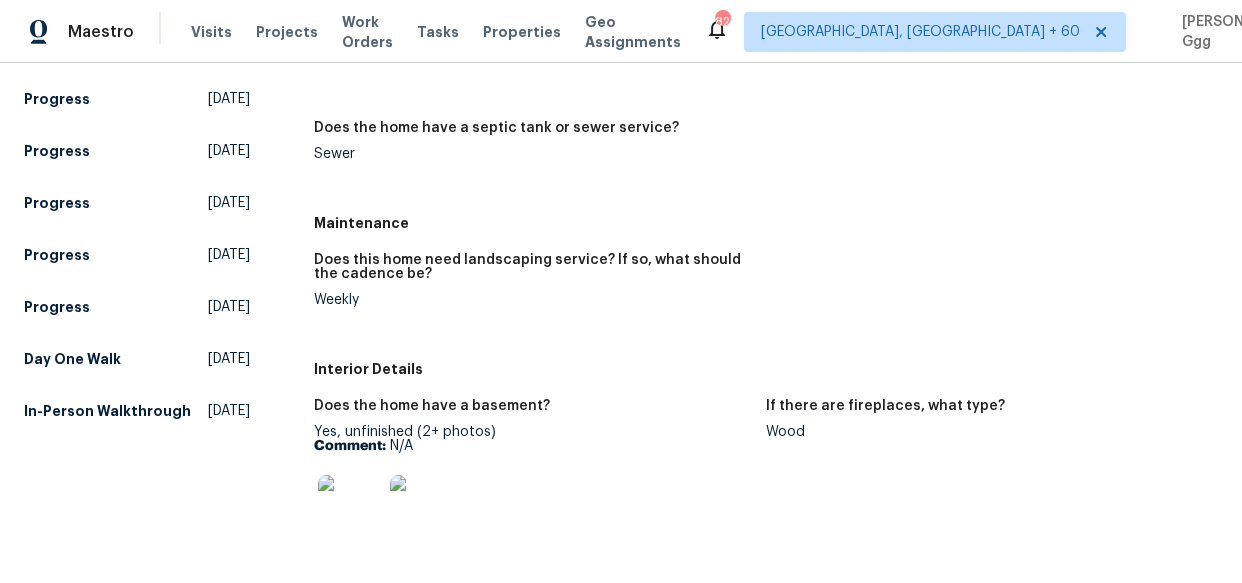 scroll, scrollTop: 272, scrollLeft: 0, axis: vertical 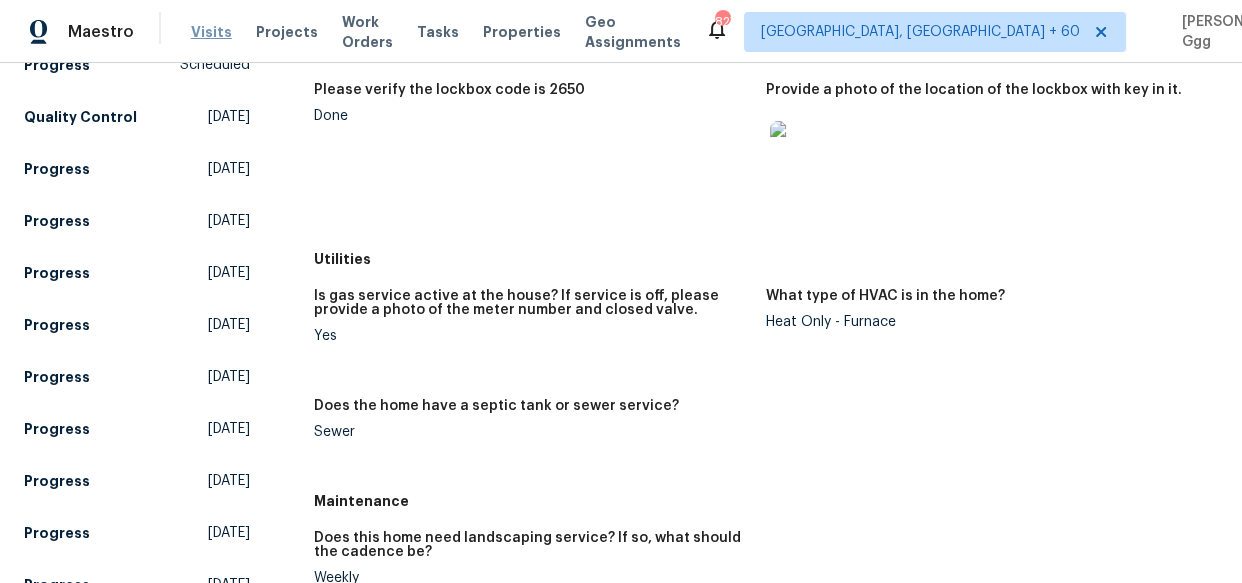 click on "Visits" at bounding box center [211, 32] 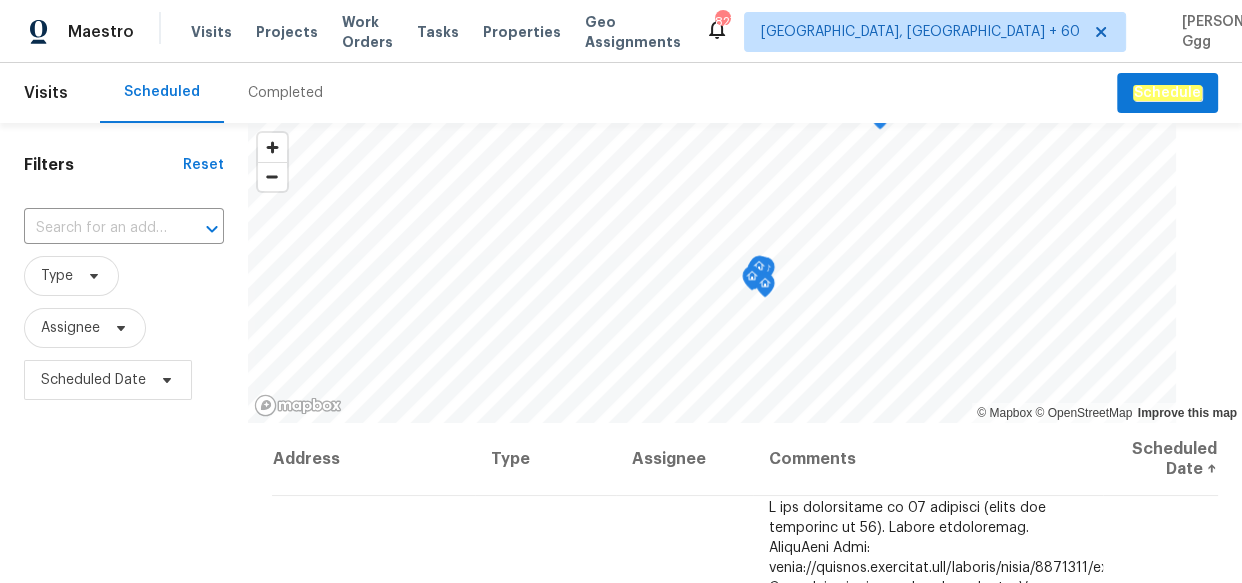 click on "Completed" at bounding box center [285, 93] 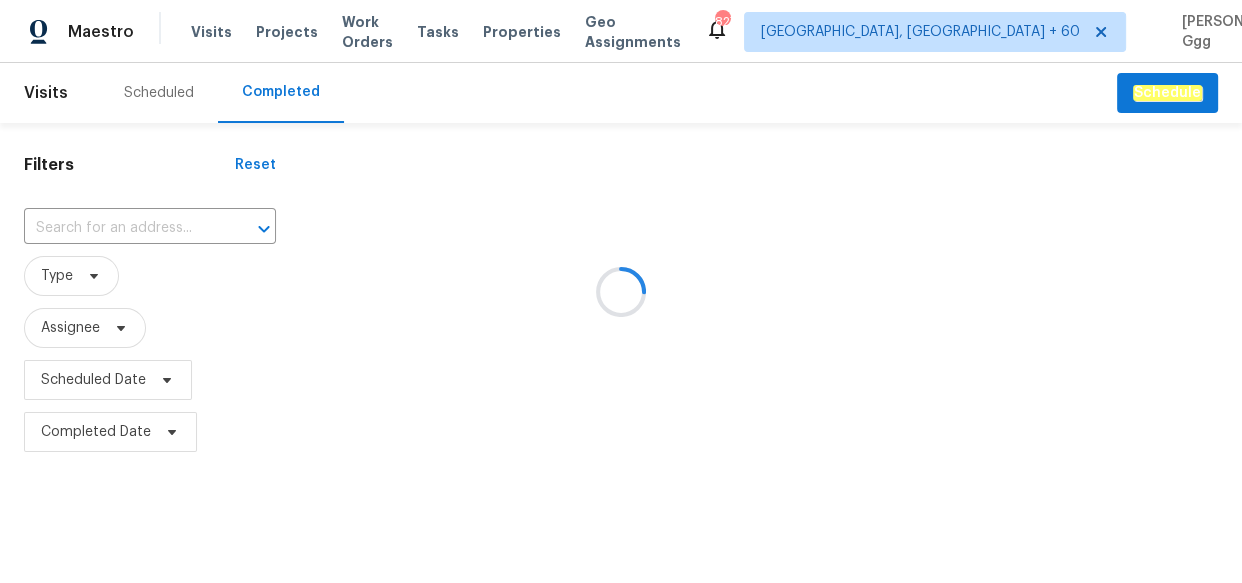 click at bounding box center (621, 291) 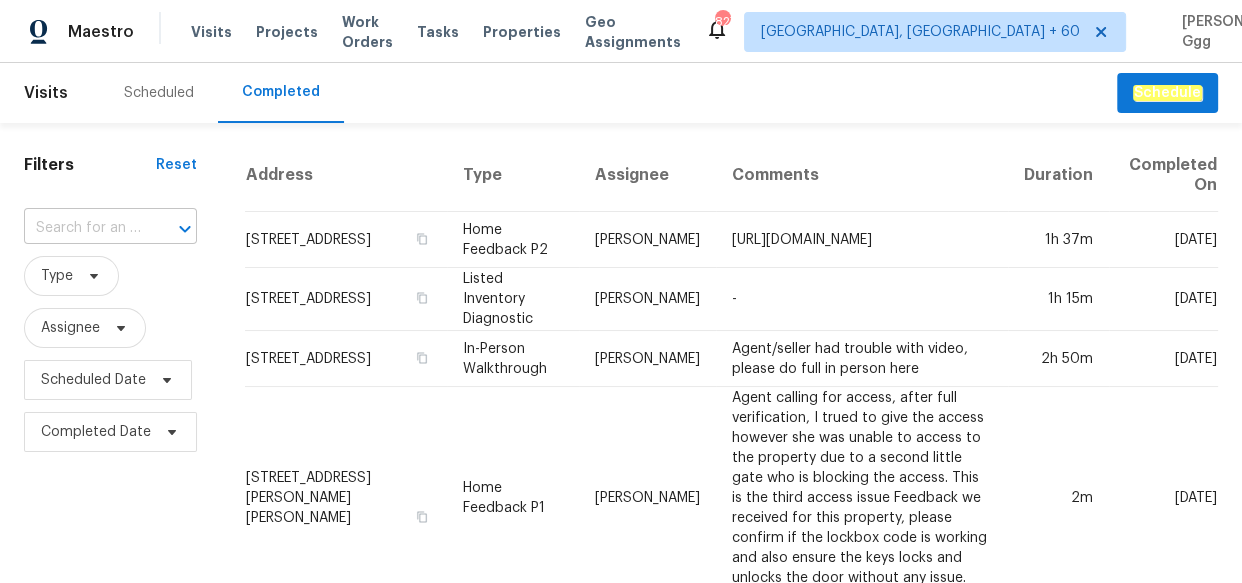 click at bounding box center [171, 229] 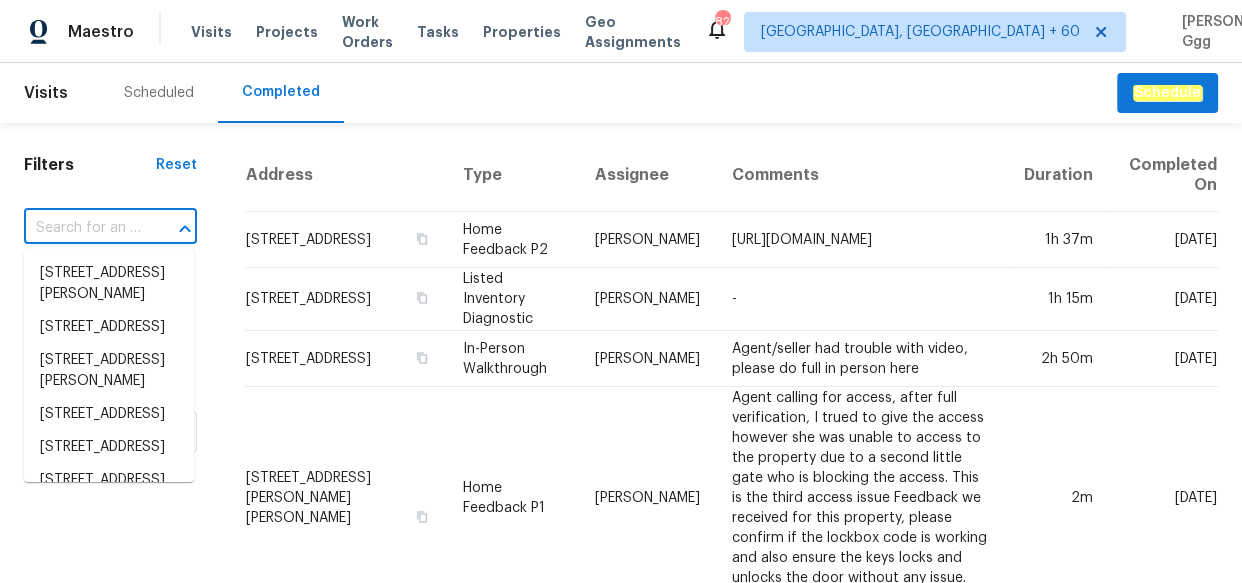 drag, startPoint x: 141, startPoint y: 229, endPoint x: 90, endPoint y: 225, distance: 51.156624 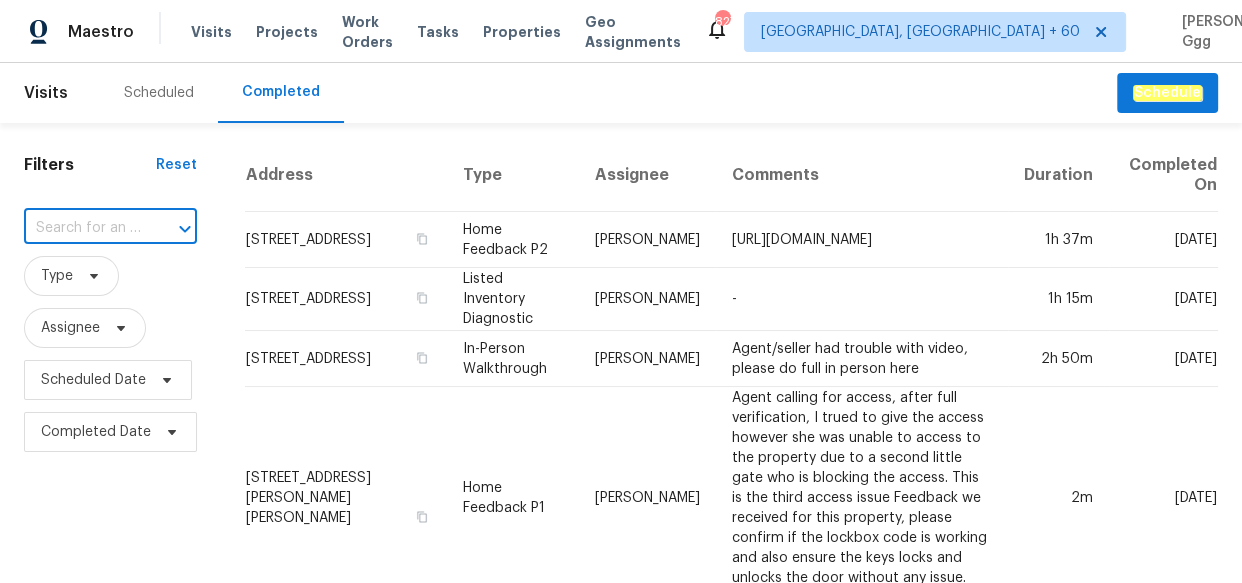 paste on "[STREET_ADDRESS]" 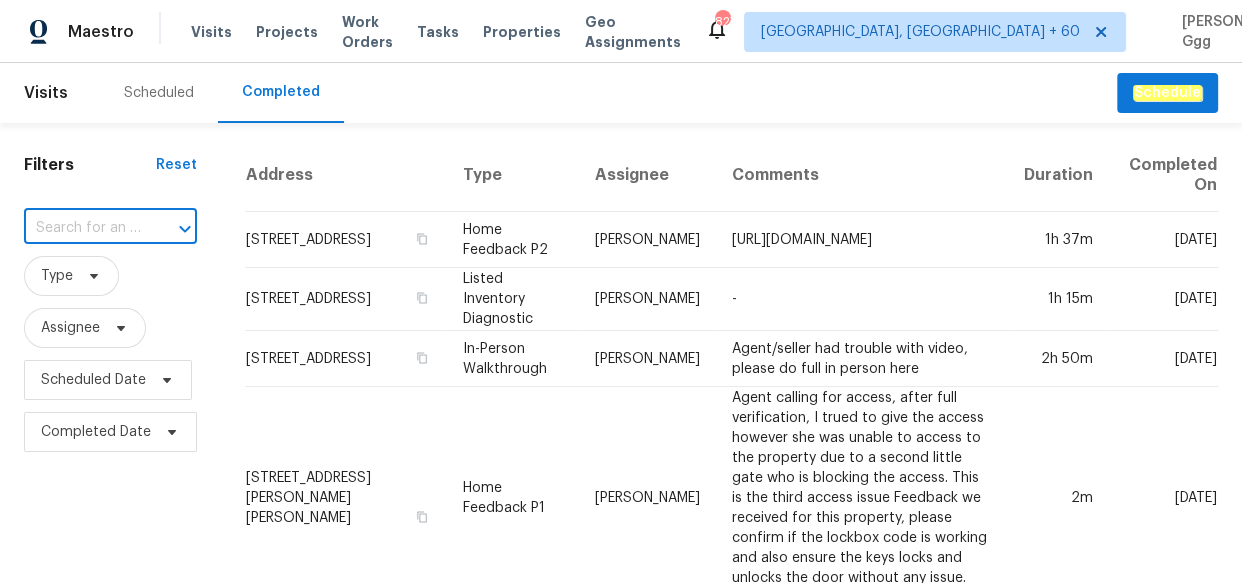type on "[STREET_ADDRESS]" 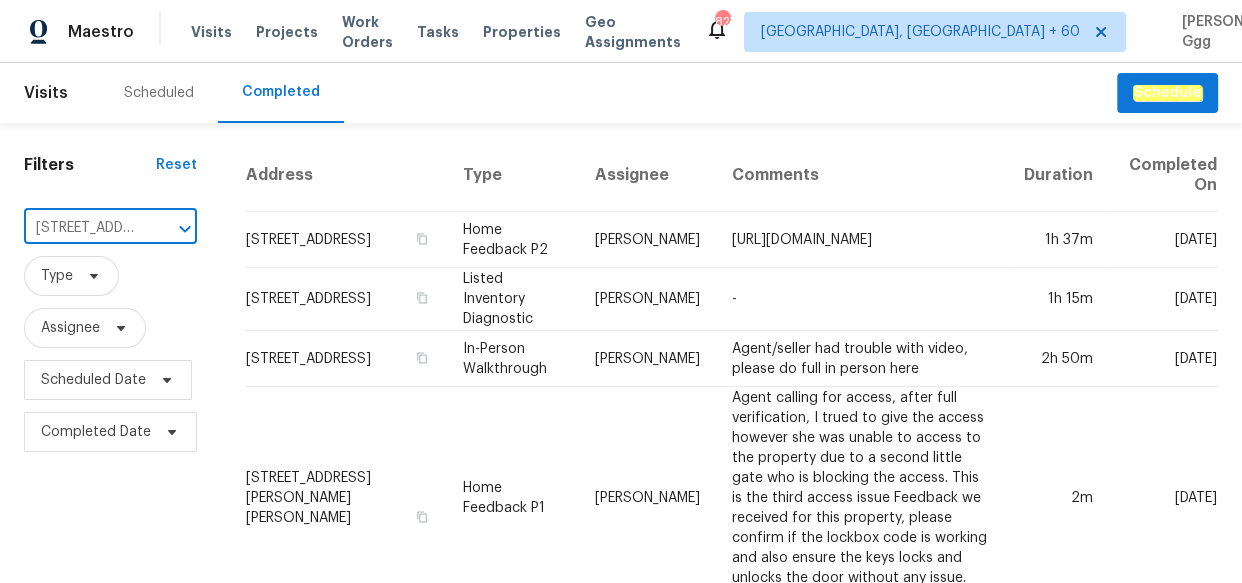scroll, scrollTop: 0, scrollLeft: 124, axis: horizontal 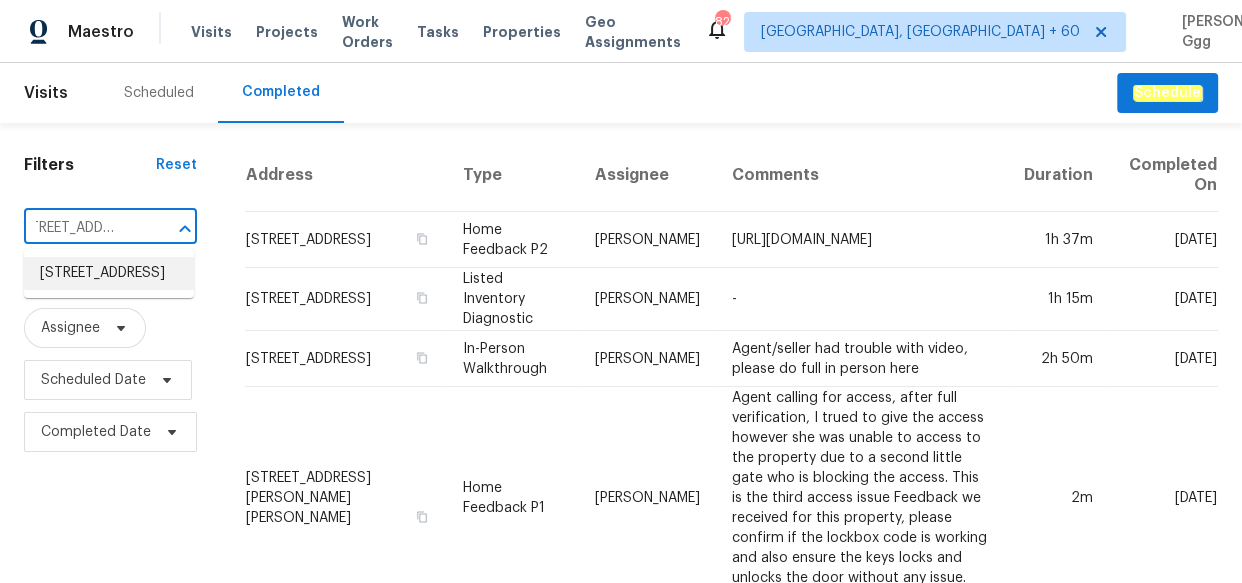 click on "[STREET_ADDRESS]" at bounding box center [109, 273] 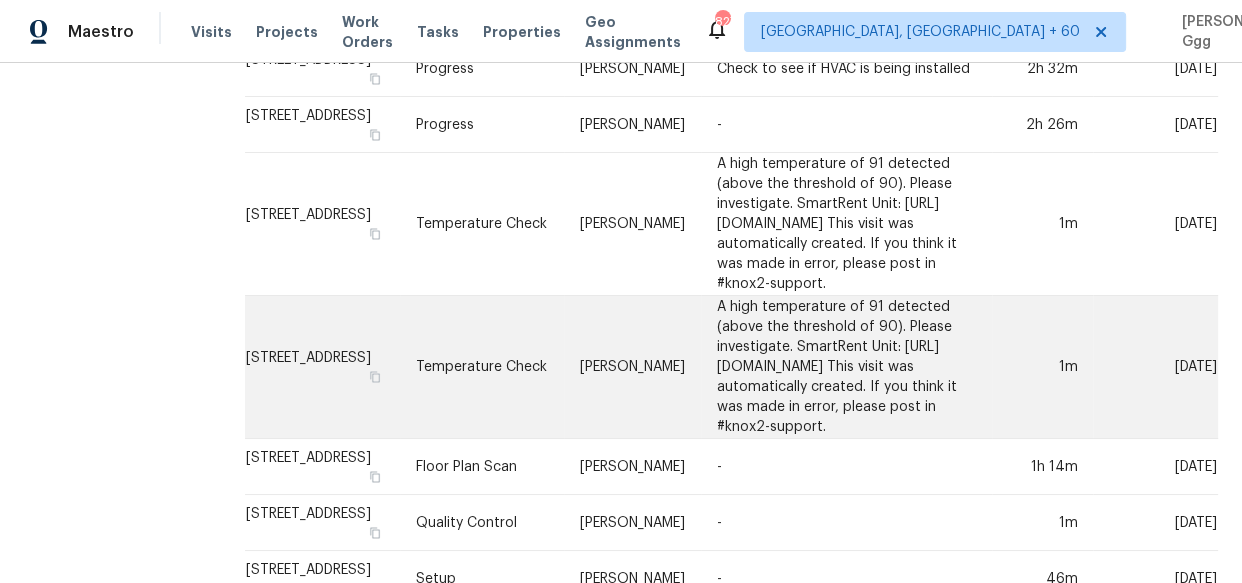 scroll, scrollTop: 1454, scrollLeft: 0, axis: vertical 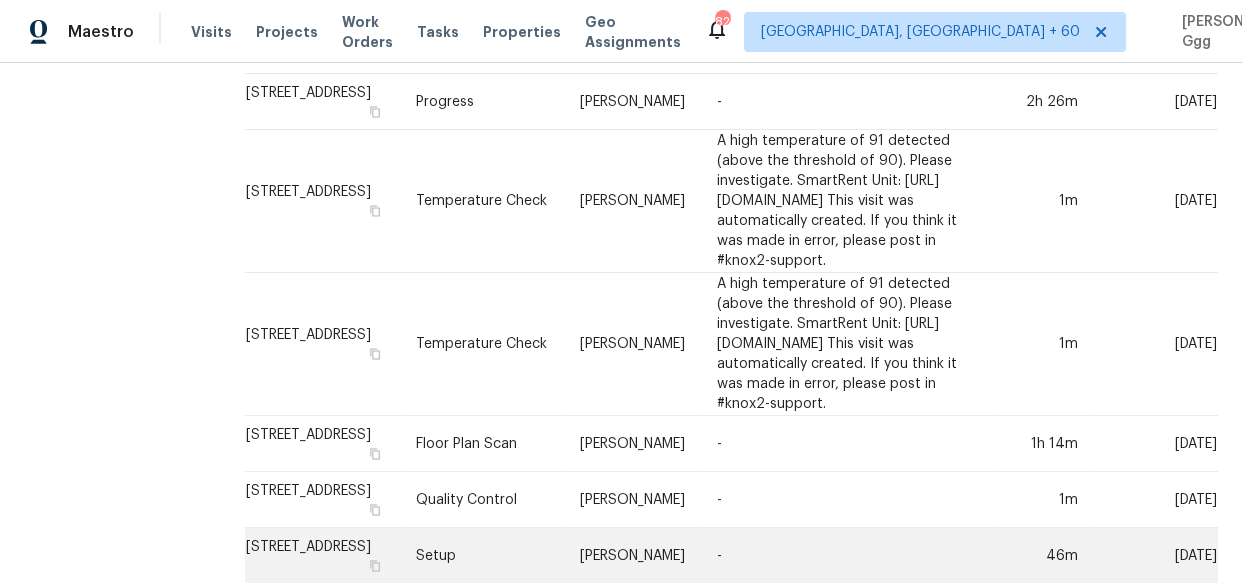 click on "Setup" at bounding box center (482, 556) 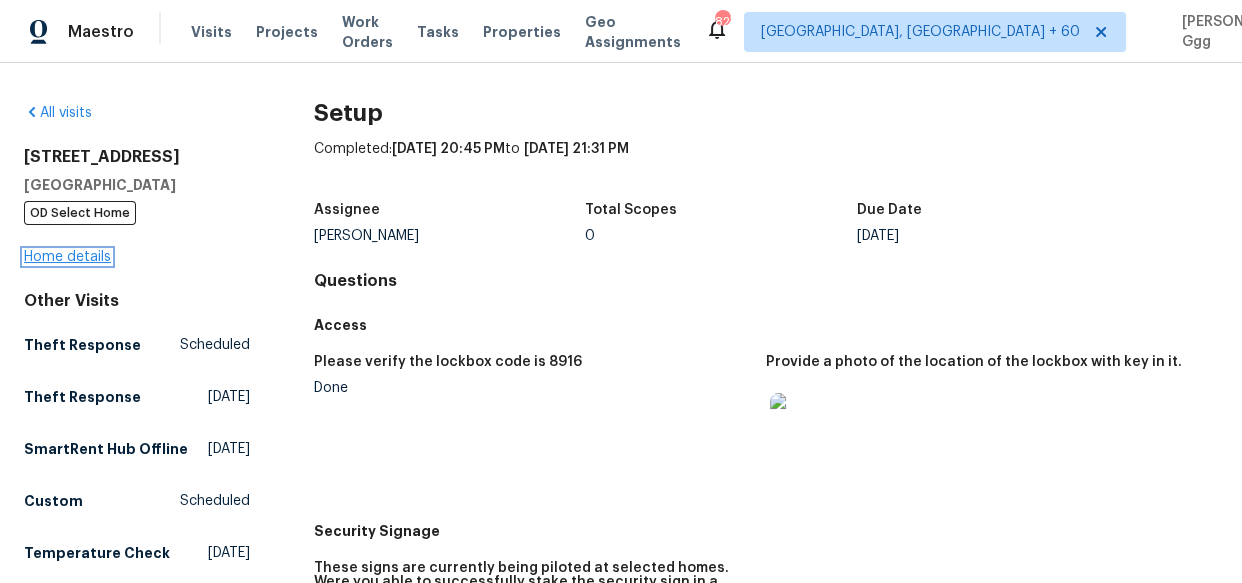 click on "Home details" at bounding box center (67, 257) 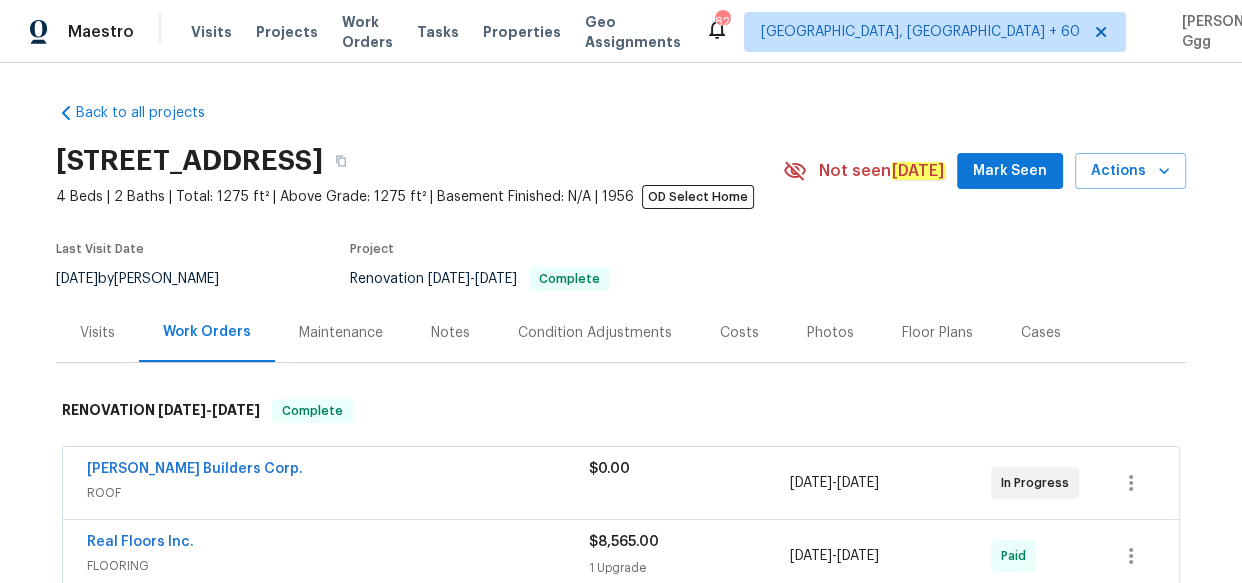 click on "Photos" at bounding box center (830, 333) 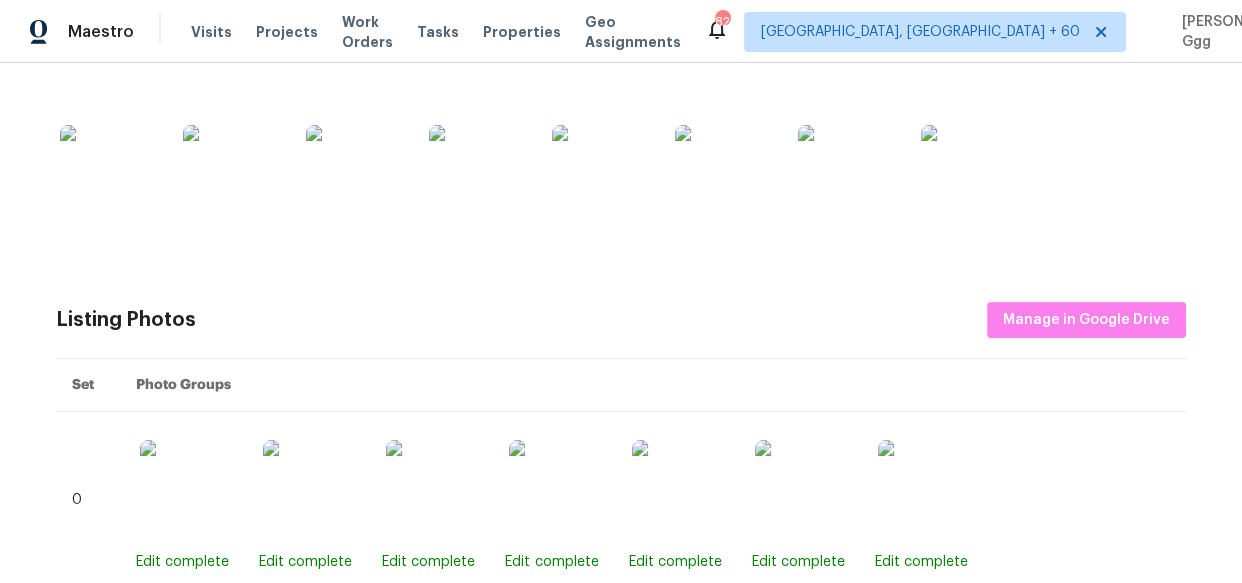 scroll, scrollTop: 545, scrollLeft: 0, axis: vertical 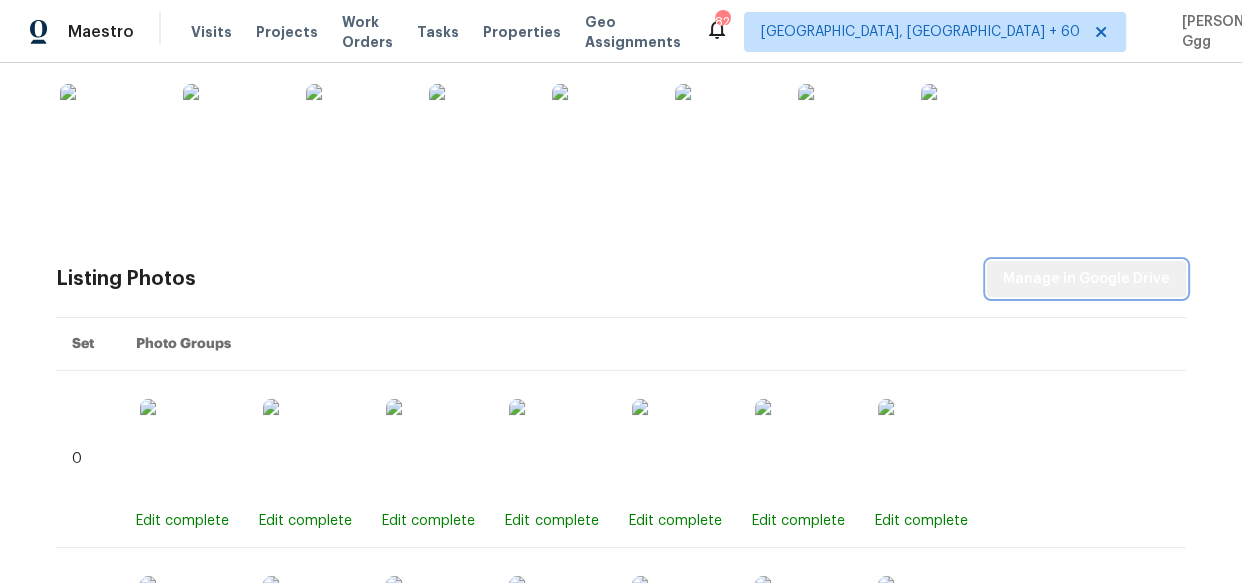 click on "Manage in Google Drive" at bounding box center [1086, 279] 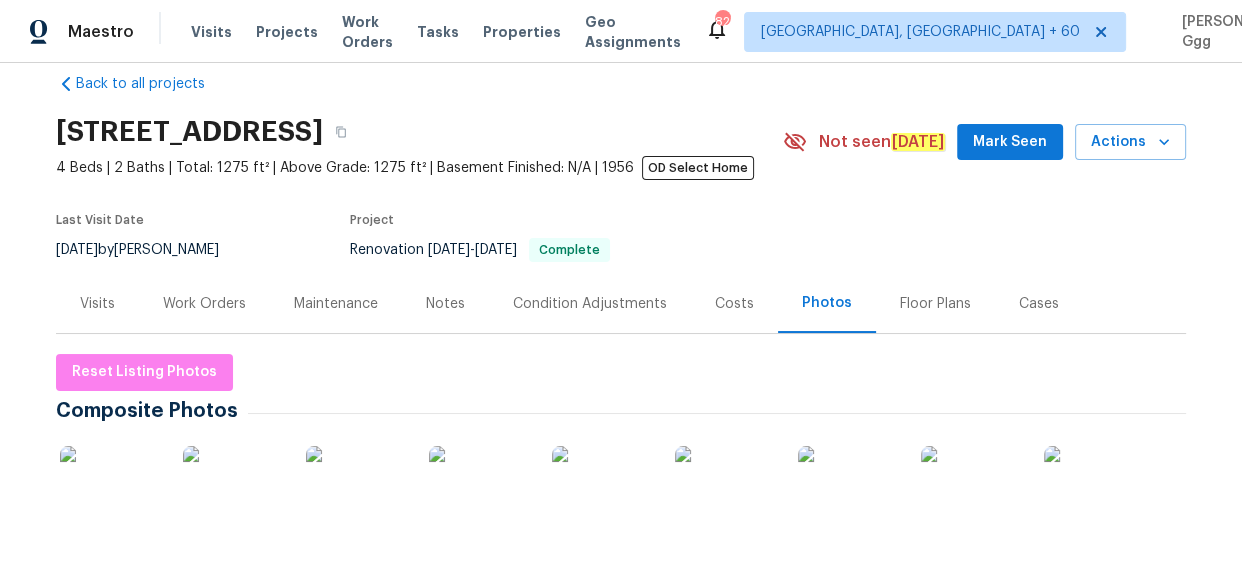 scroll, scrollTop: 0, scrollLeft: 0, axis: both 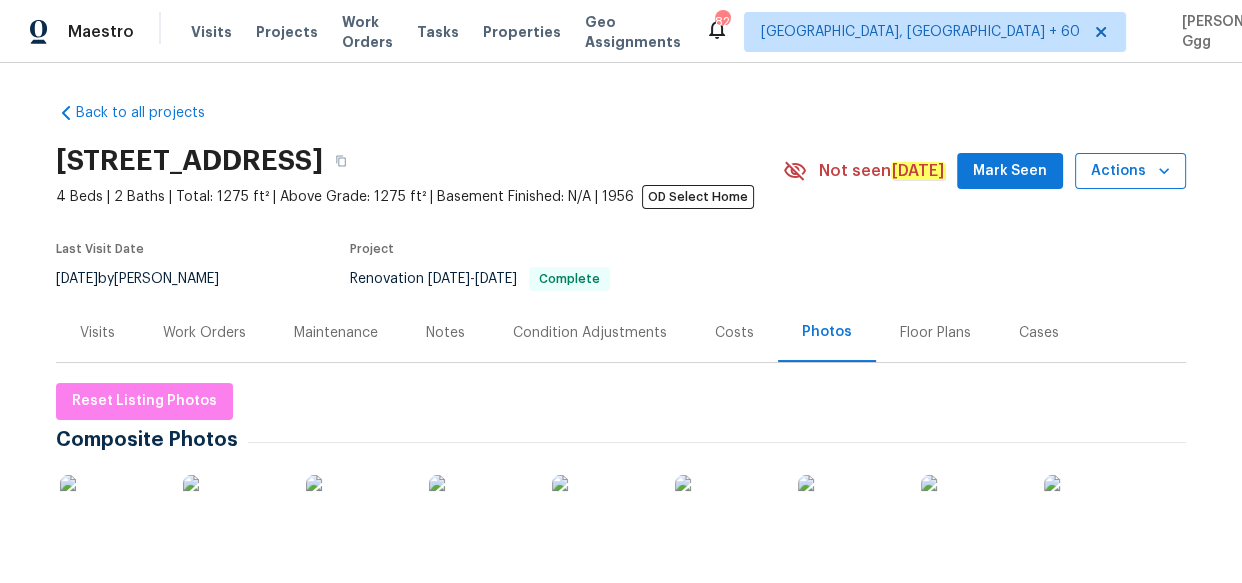 click 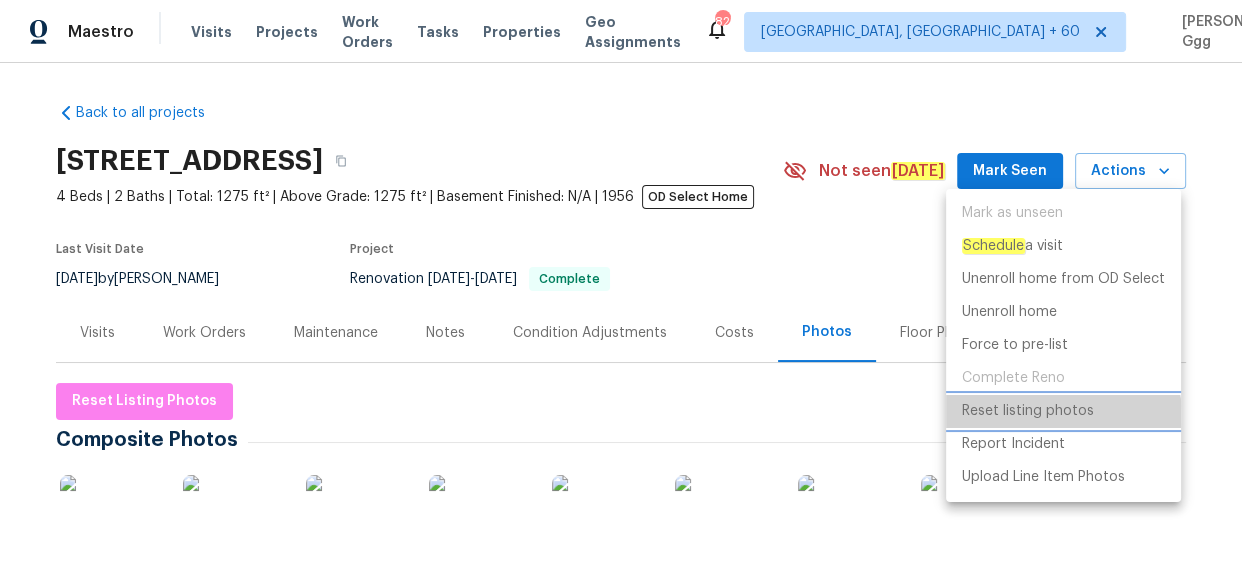 click on "Reset listing photos" at bounding box center [1028, 411] 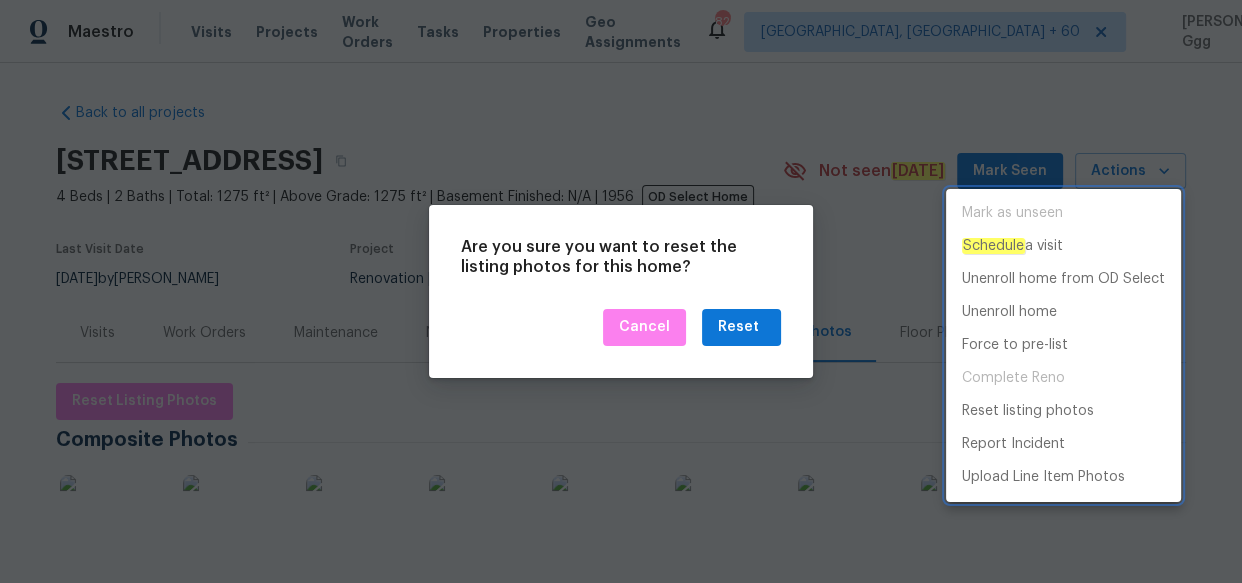 click at bounding box center [621, 291] 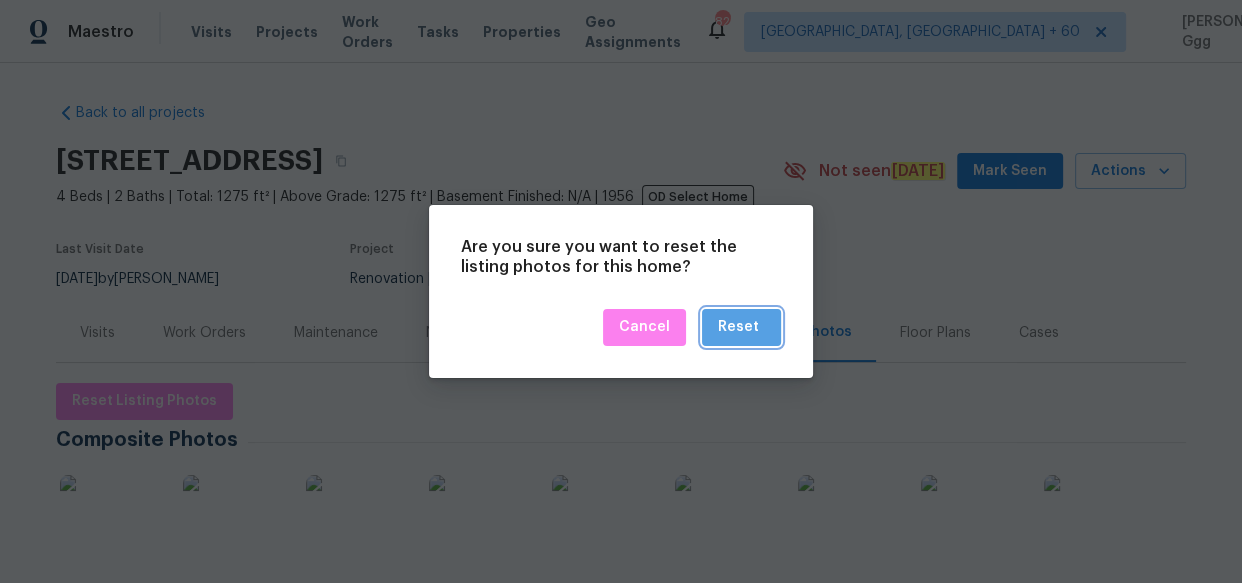 click on "Reset" at bounding box center [738, 327] 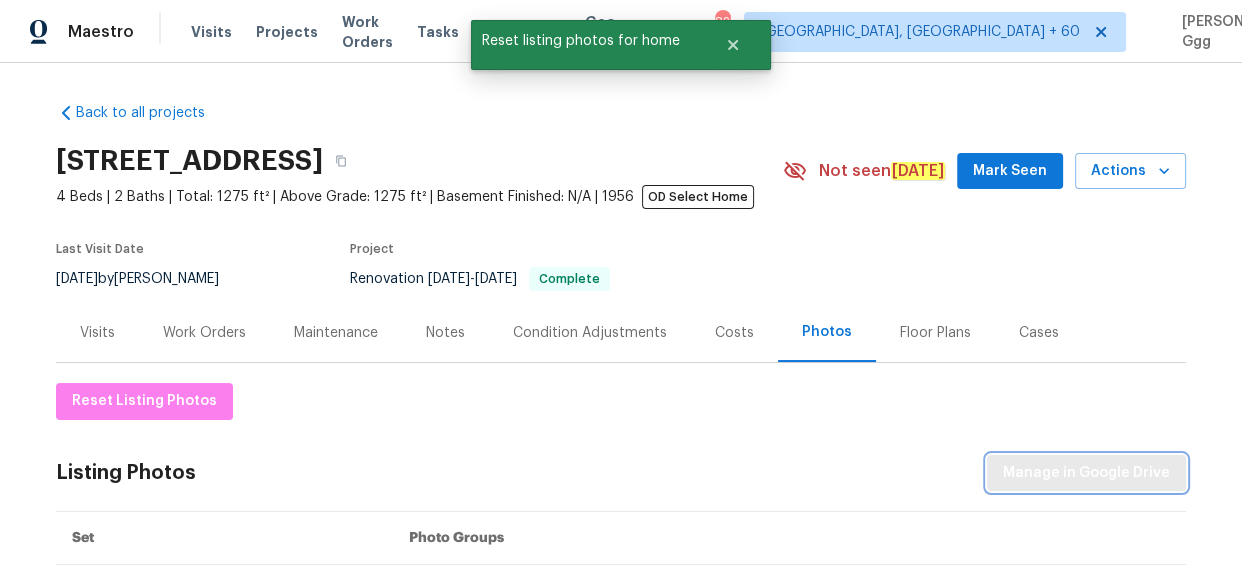 click on "Manage in Google Drive" at bounding box center [1086, 473] 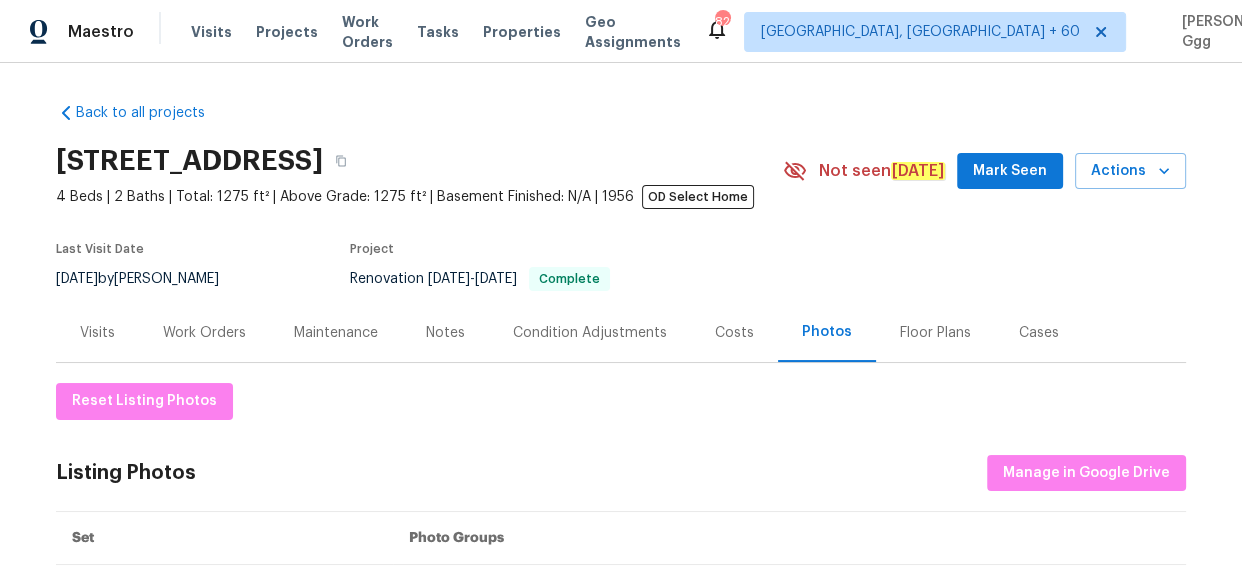 click on "Visits Projects Work Orders Tasks Properties Geo Assignments" at bounding box center (448, 32) 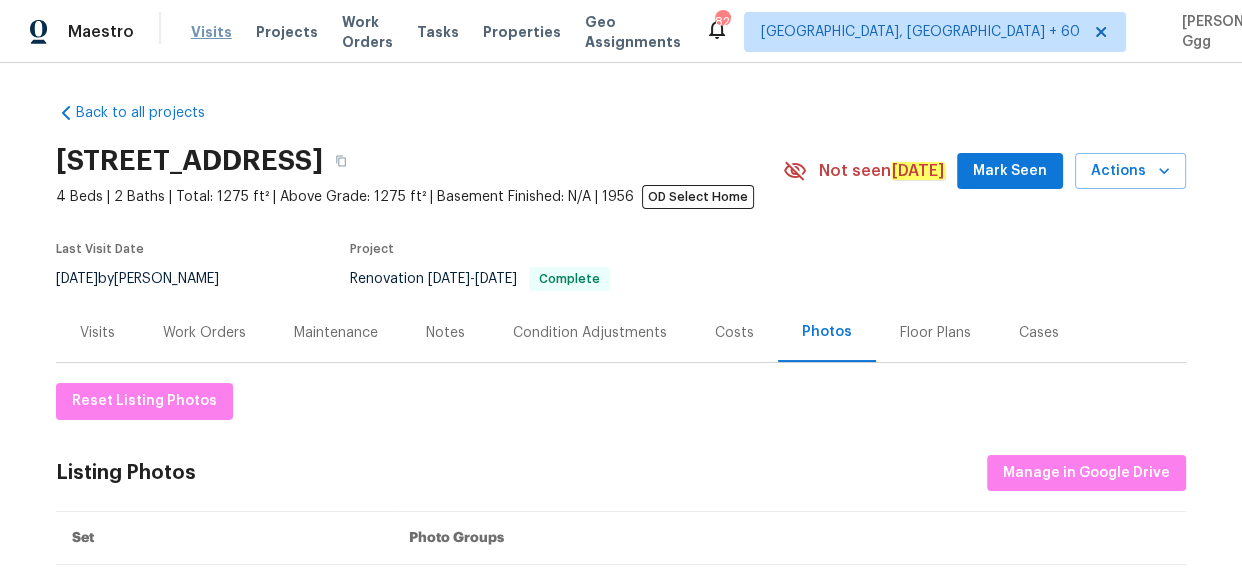 click on "Visits" at bounding box center [211, 32] 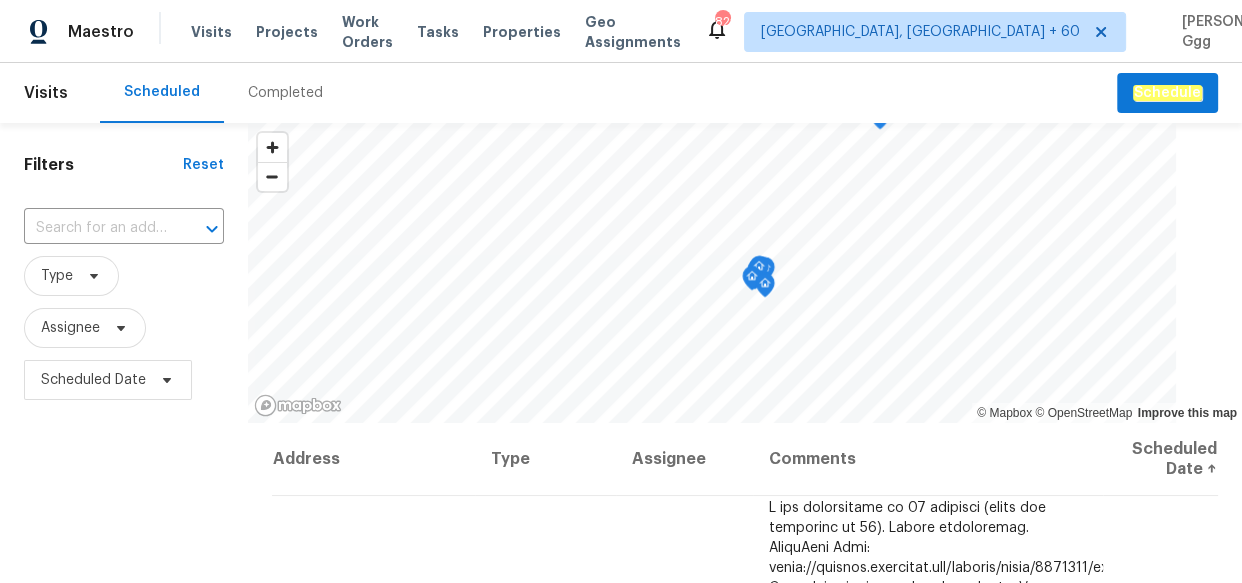 click on "Completed" at bounding box center (285, 93) 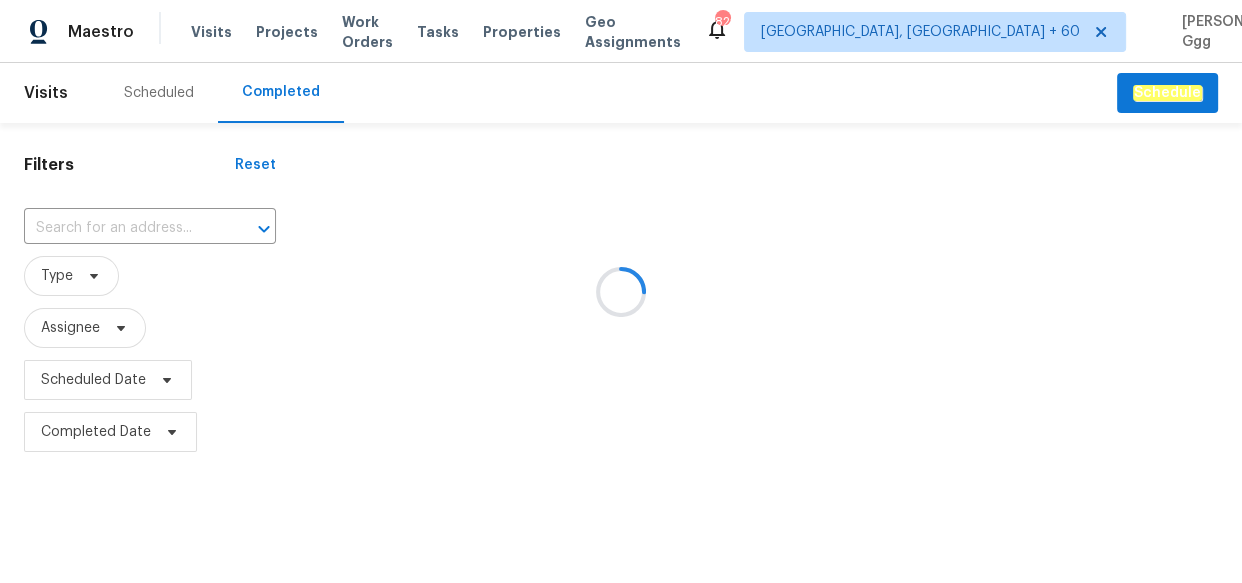 click at bounding box center (621, 291) 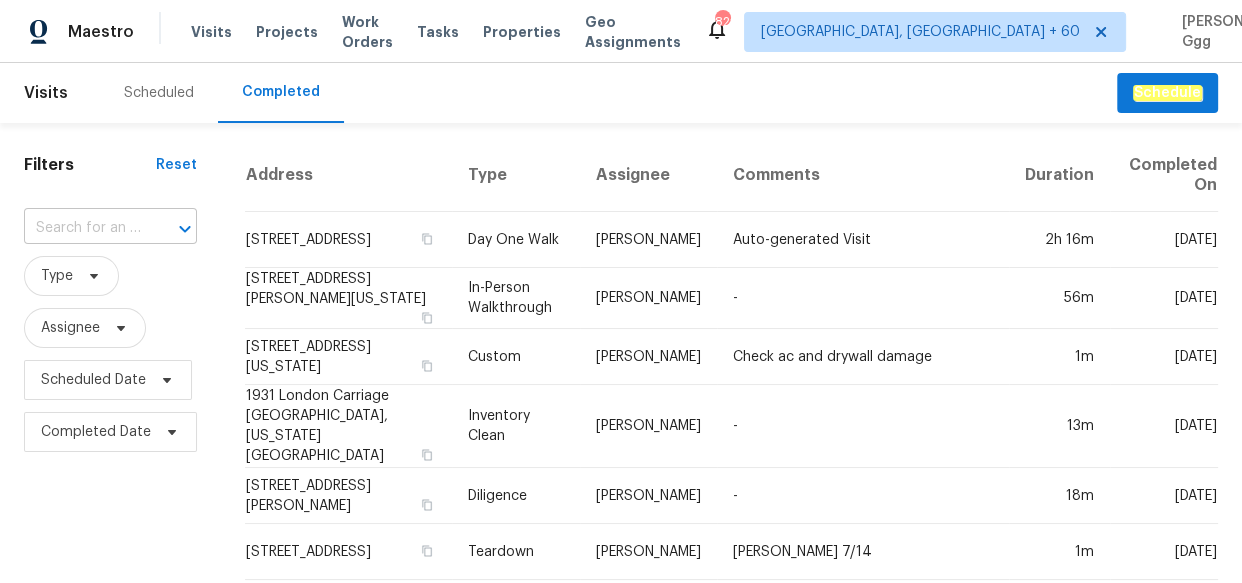 drag, startPoint x: 116, startPoint y: 219, endPoint x: 96, endPoint y: 226, distance: 21.189621 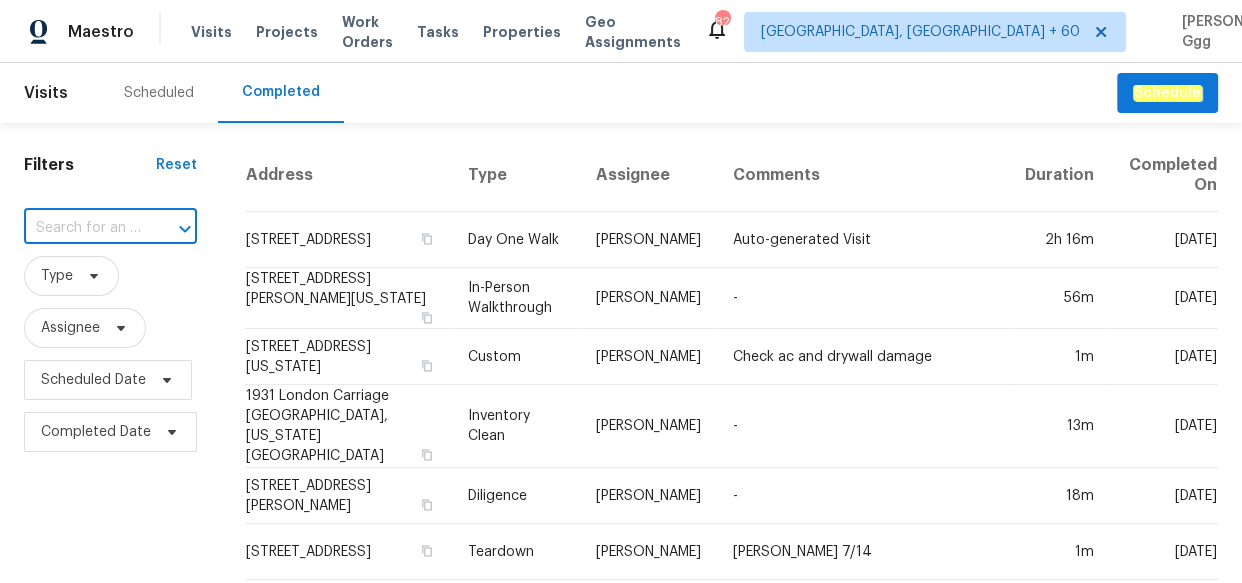 paste on "[STREET_ADDRESS][PERSON_NAME]" 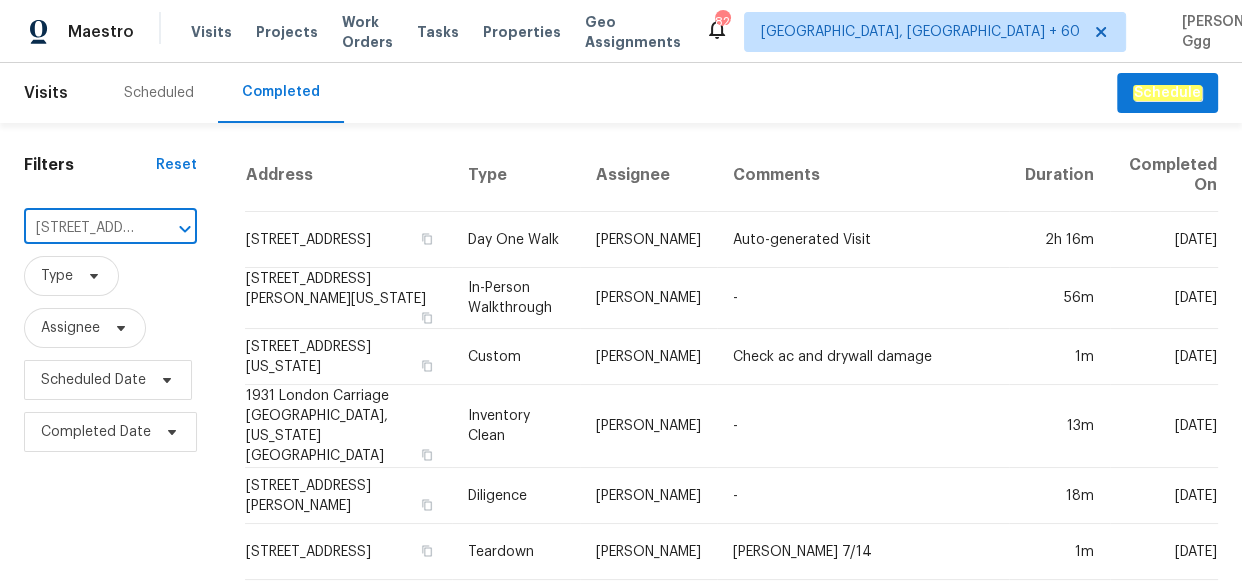 scroll, scrollTop: 0, scrollLeft: 120, axis: horizontal 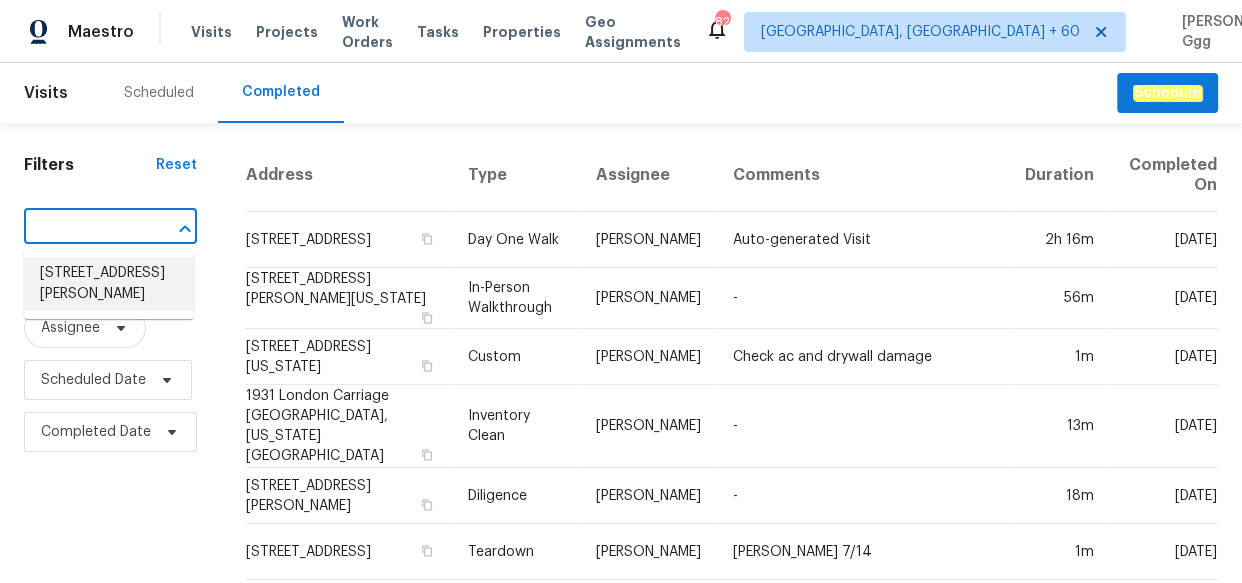 click on "[STREET_ADDRESS][PERSON_NAME]" at bounding box center (109, 284) 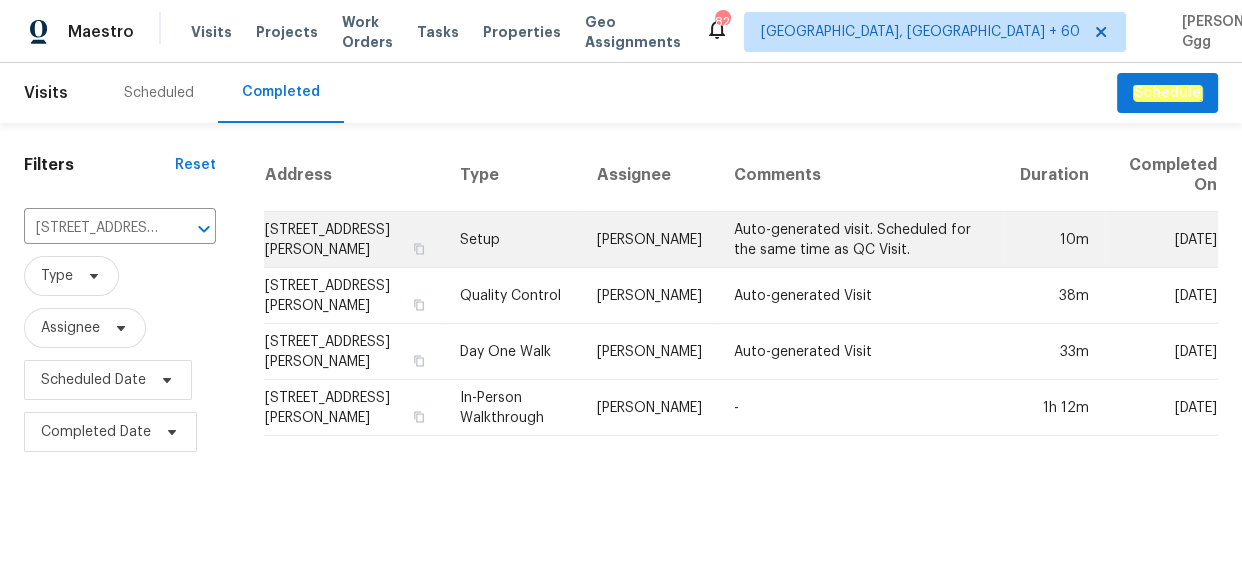 click on "Setup" at bounding box center [512, 240] 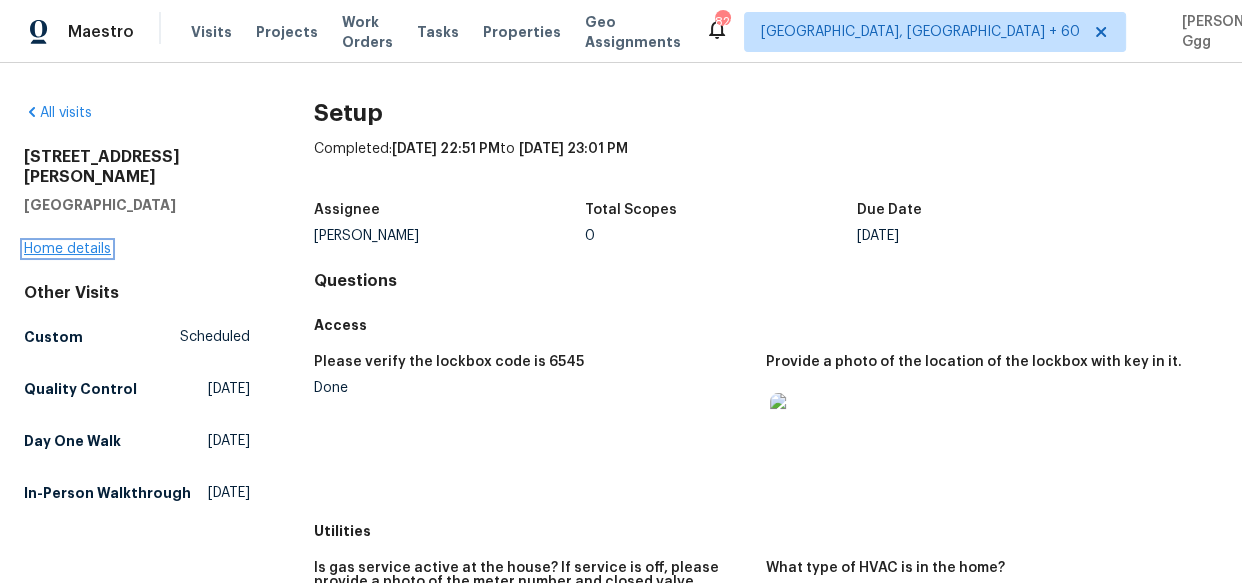 click on "Home details" at bounding box center [67, 249] 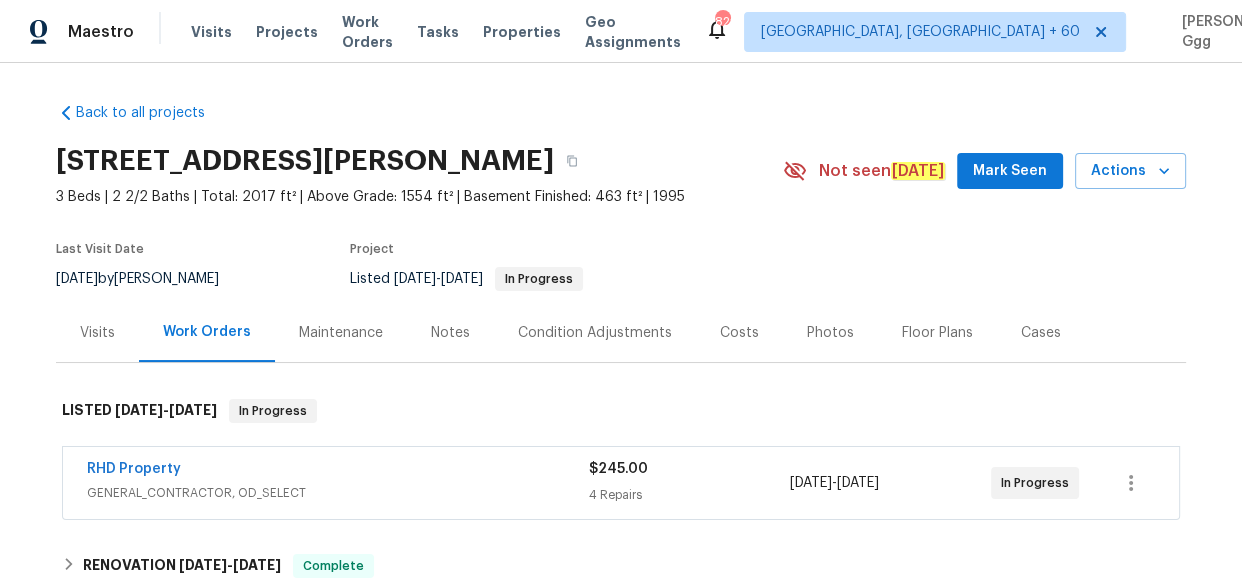 click on "Photos" at bounding box center [830, 333] 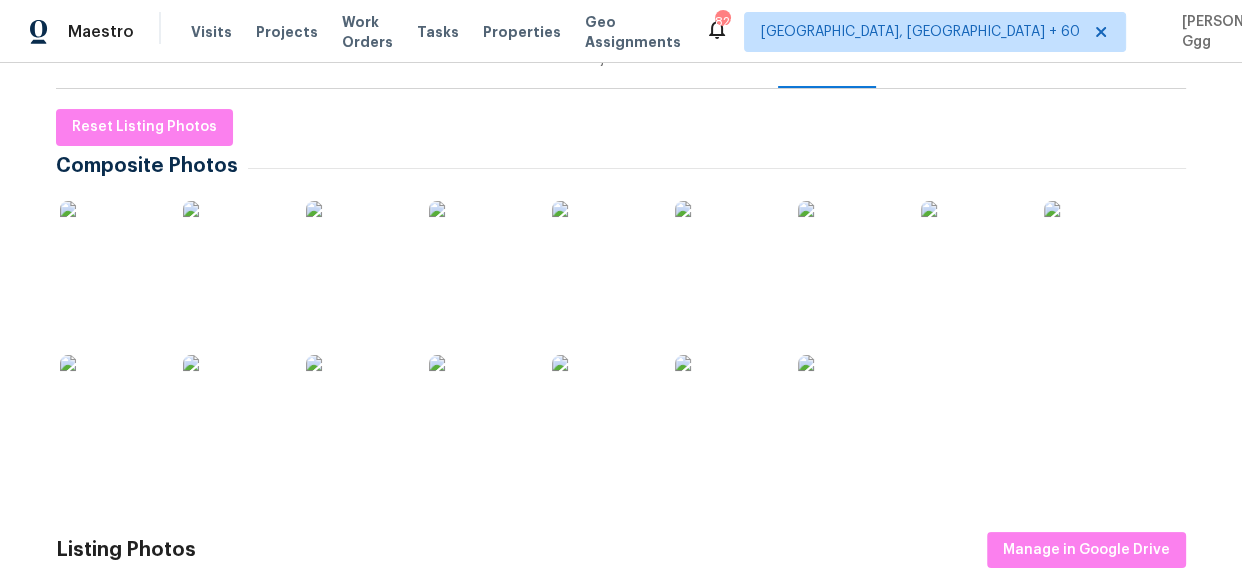 scroll, scrollTop: 454, scrollLeft: 0, axis: vertical 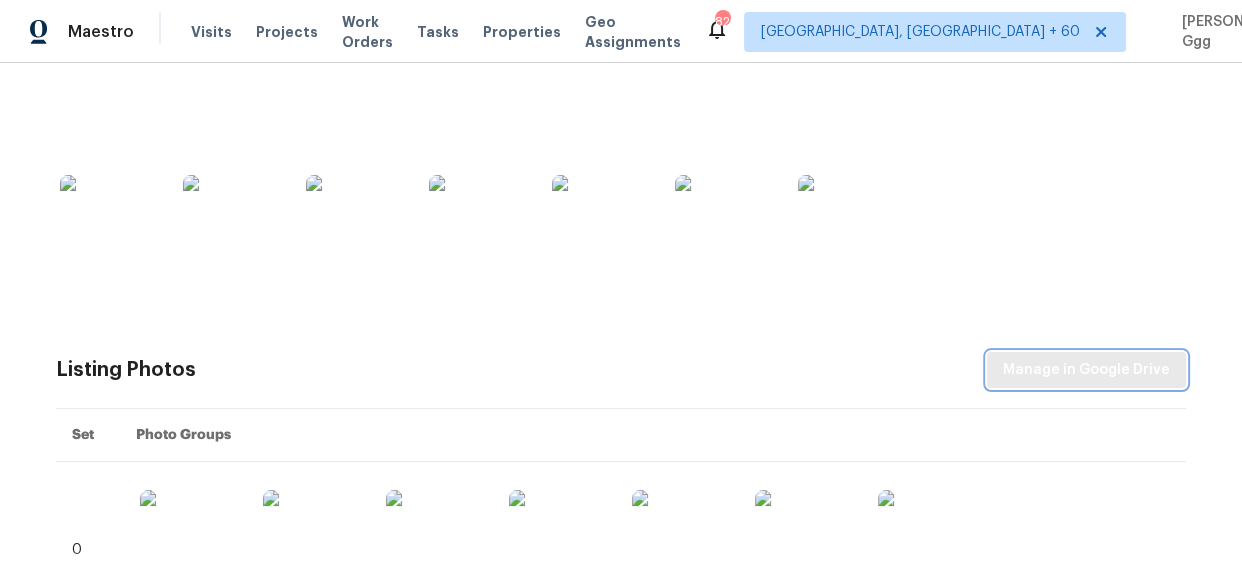 click on "Manage in Google Drive" at bounding box center [1086, 370] 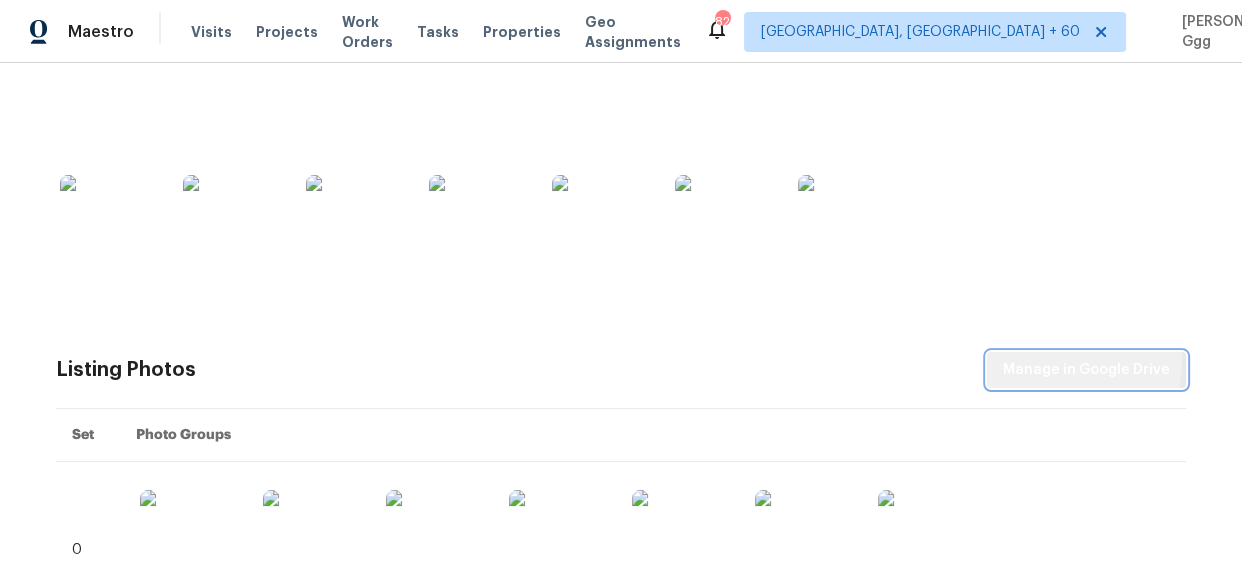 click on "Manage in Google Drive" at bounding box center (1086, 370) 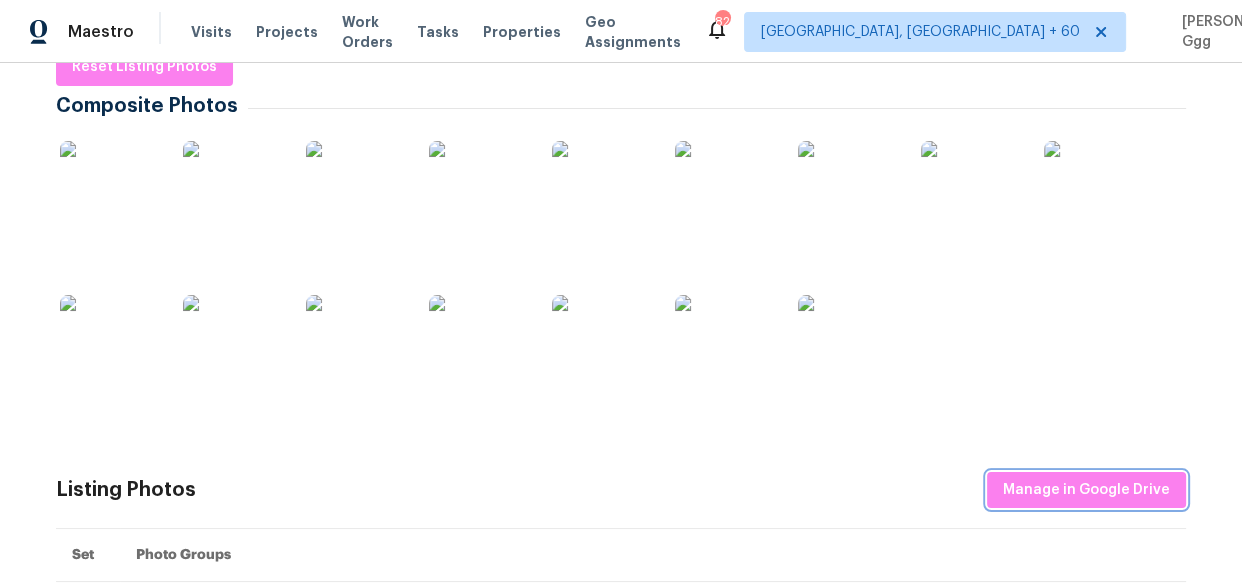 scroll, scrollTop: 90, scrollLeft: 0, axis: vertical 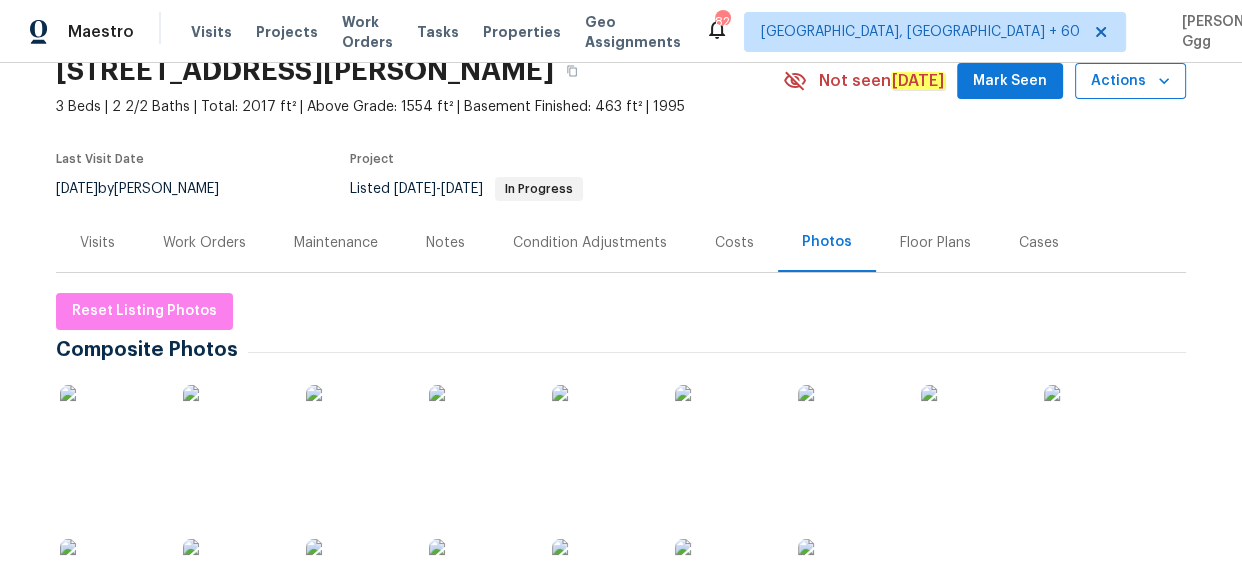 click 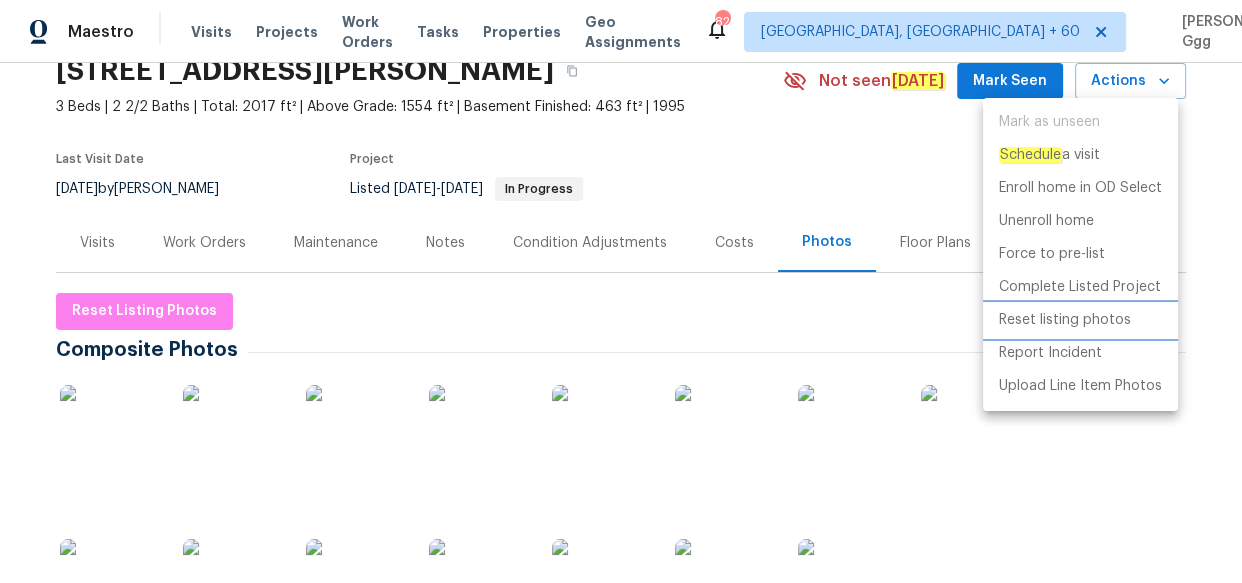 click on "Reset listing photos" at bounding box center (1065, 320) 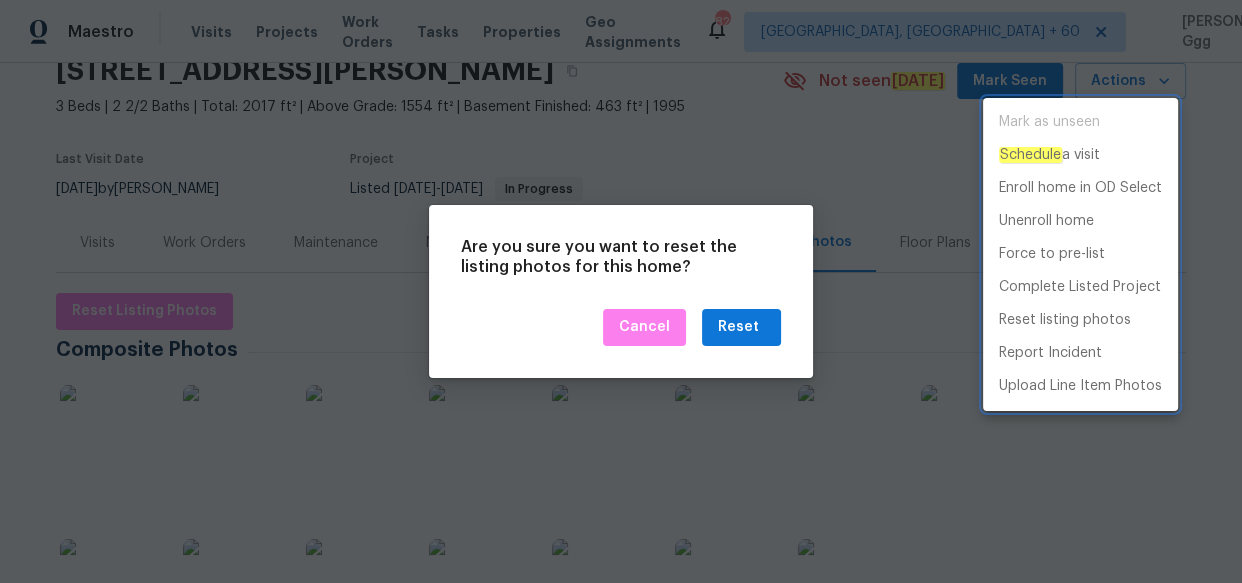 click at bounding box center [621, 291] 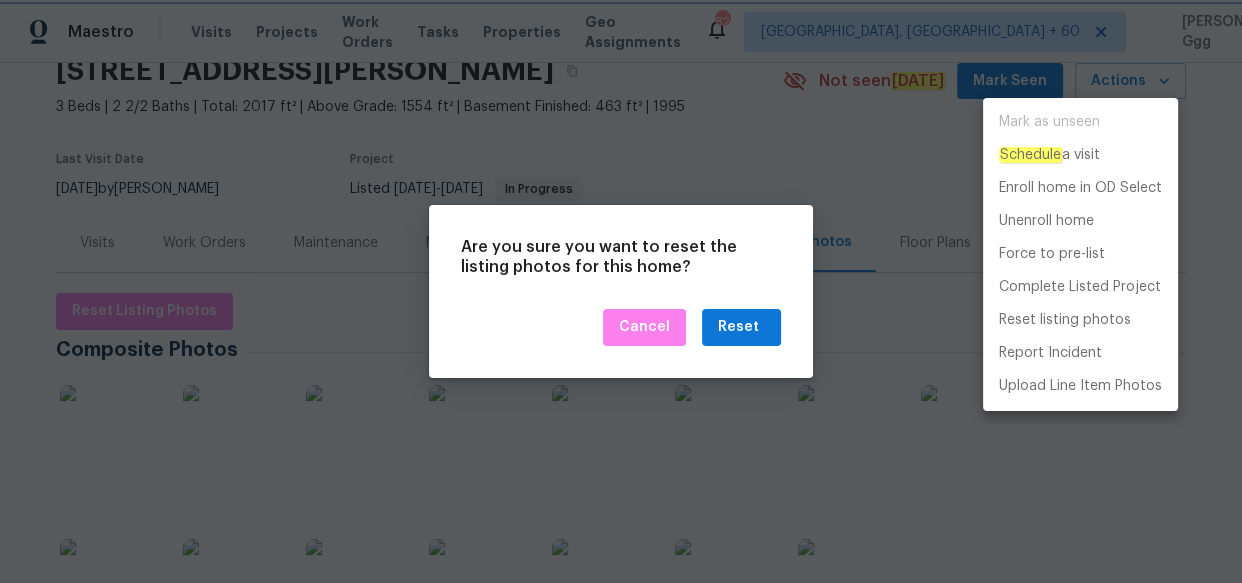 scroll, scrollTop: 90, scrollLeft: 0, axis: vertical 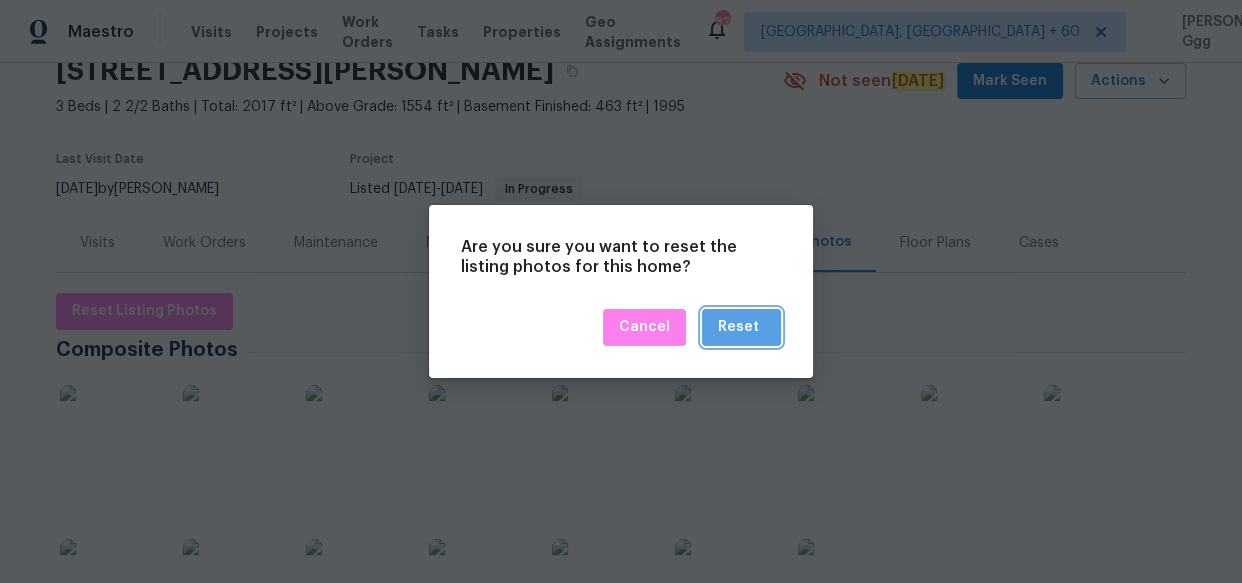 click on "Reset" at bounding box center (738, 327) 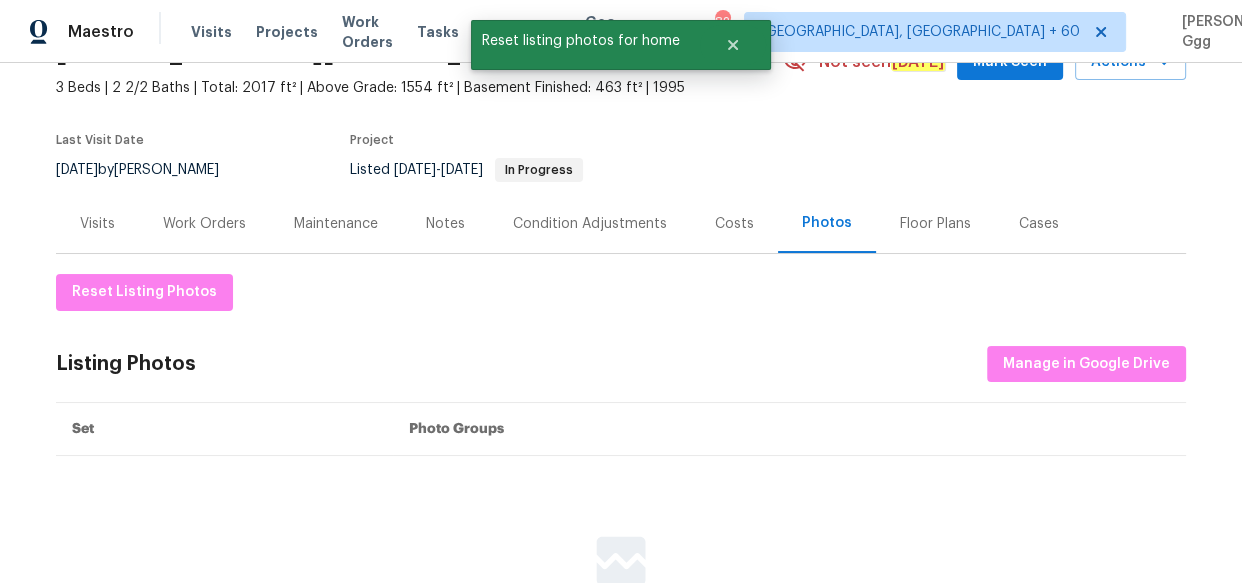 scroll, scrollTop: 272, scrollLeft: 0, axis: vertical 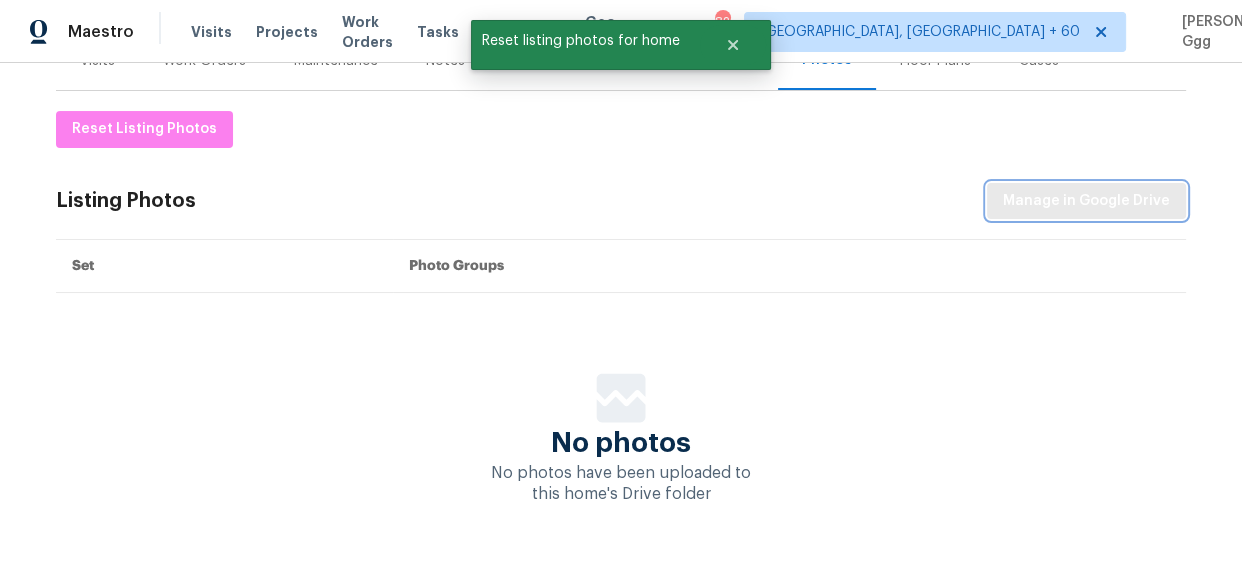 click on "Manage in Google Drive" at bounding box center [1086, 201] 